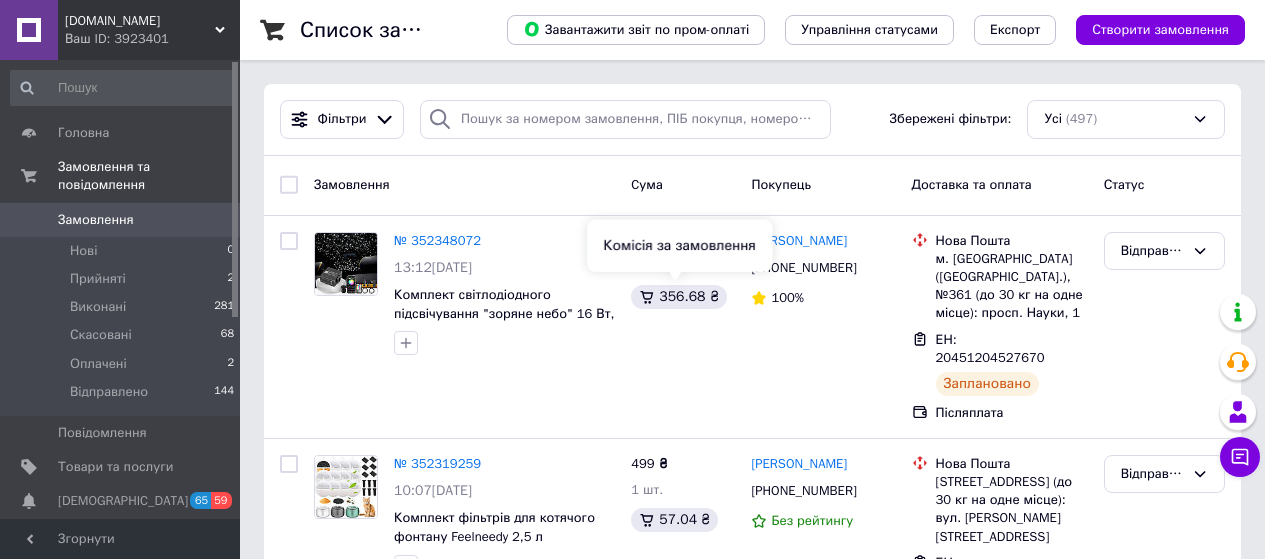 scroll, scrollTop: 0, scrollLeft: 0, axis: both 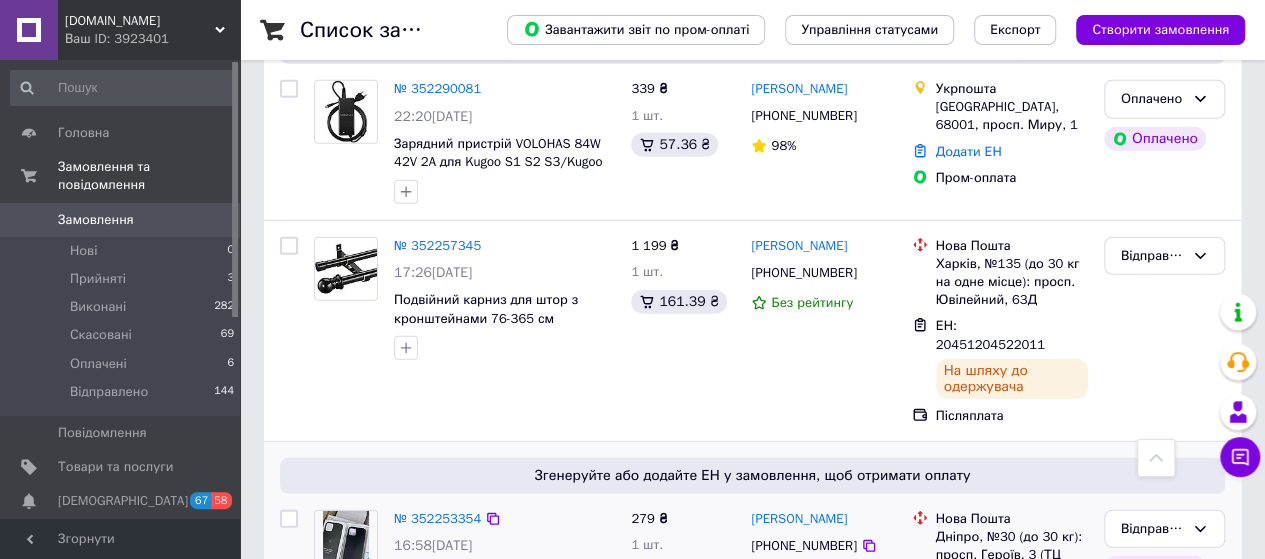 click on "Додати ЕН" at bounding box center [969, 599] 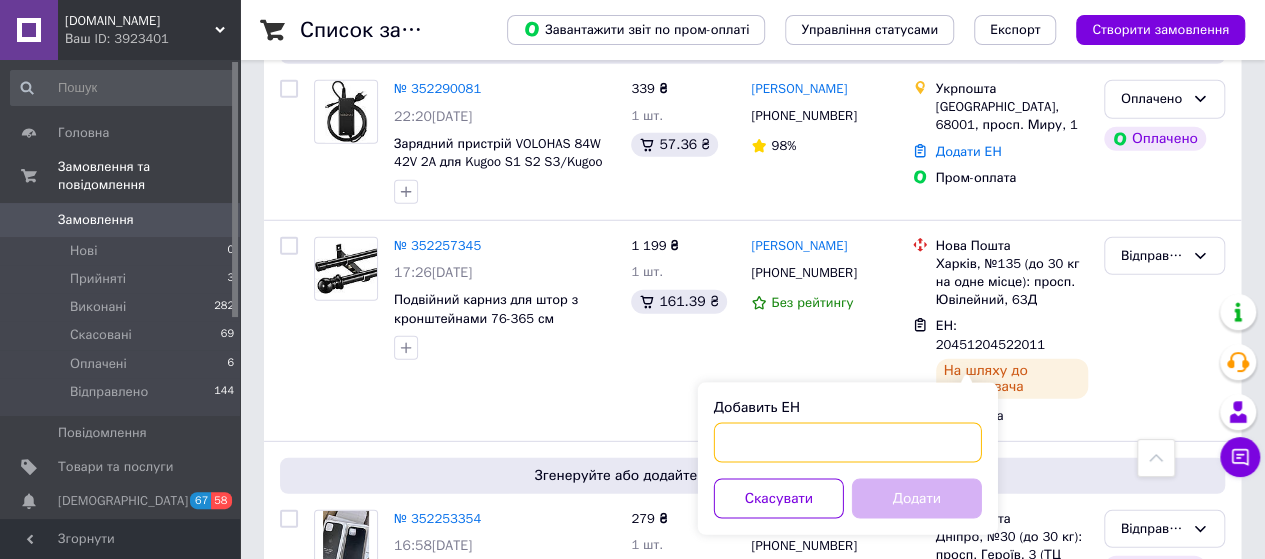 click on "Добавить ЕН" at bounding box center (848, 443) 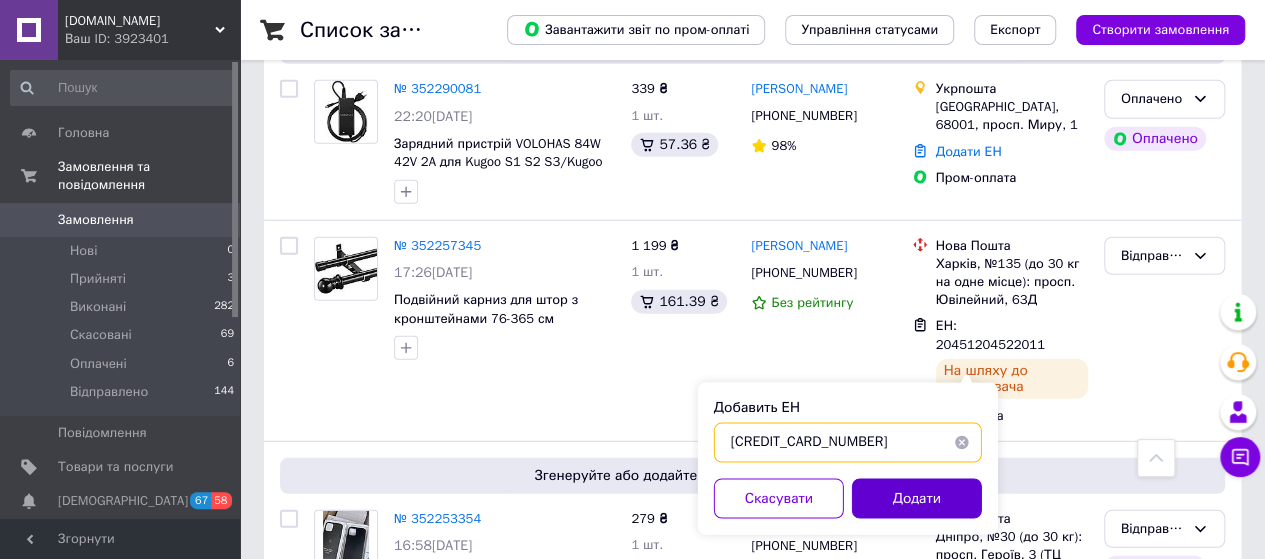 type on "59001414003267" 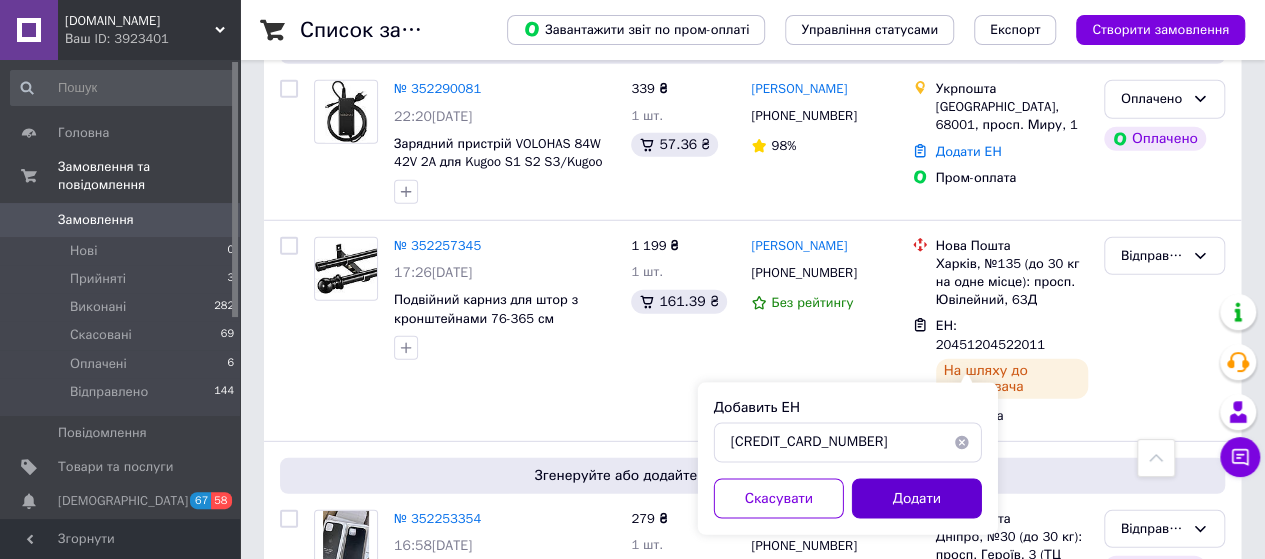 click on "Додати" at bounding box center [917, 499] 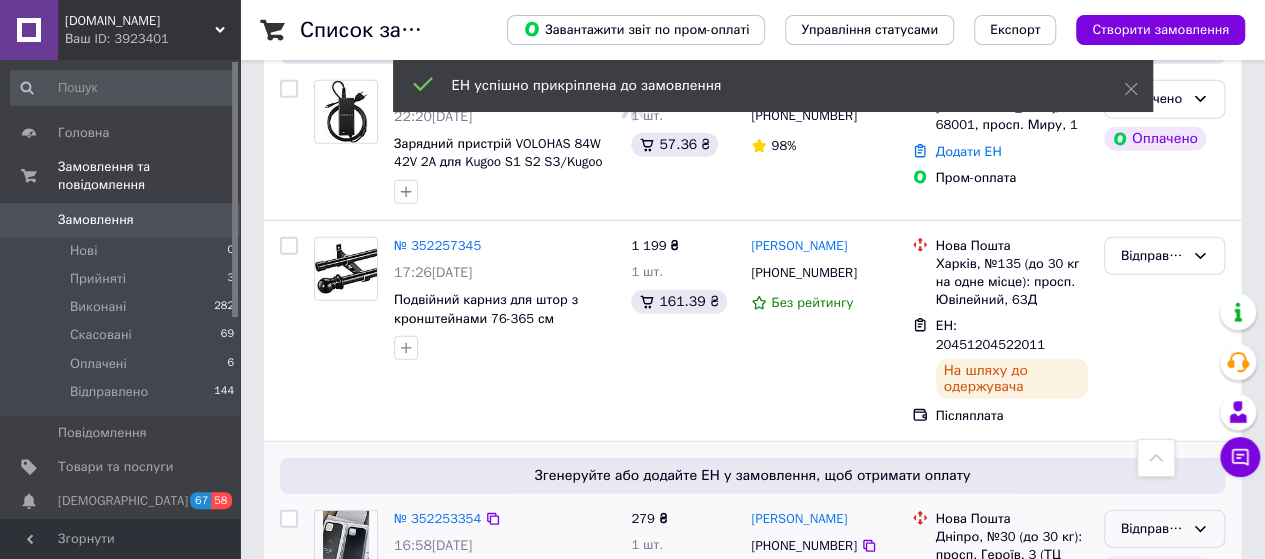 click on "Відправлено" at bounding box center (1152, 529) 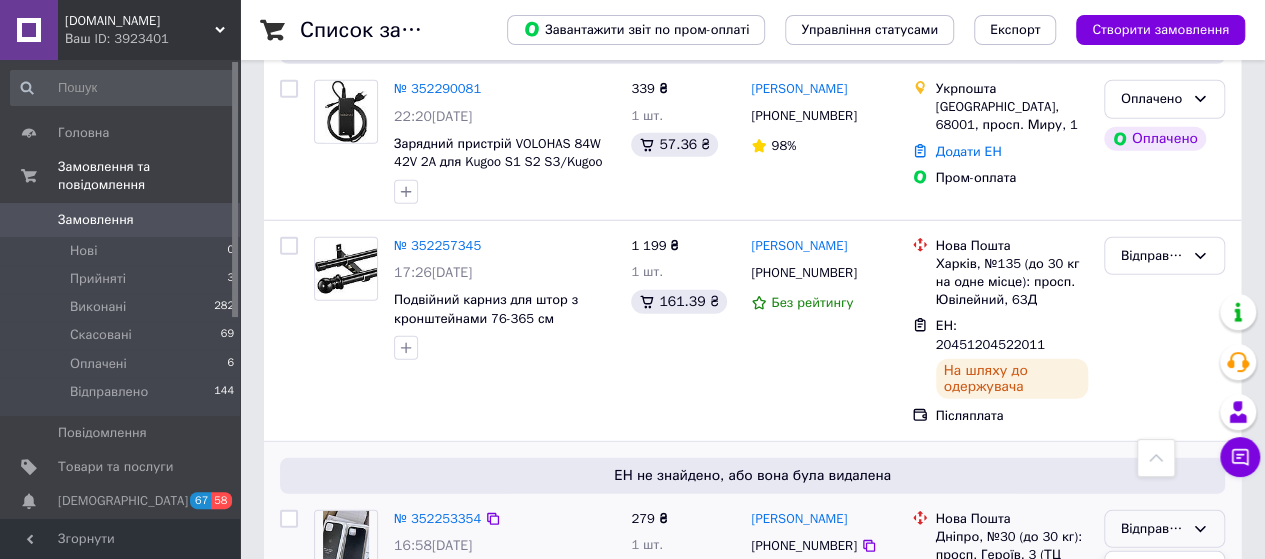 click on "ЕН не знайдено, або вона була видалена № 352253354 16:58, 11.07.2025 Чохол для iPhone 12 mini Leather Case чорний шкіряний 279 ₴ 1 шт. 47.21 ₴ Віталій Поляков +380662430103 Без рейтингу Нова Пошта Дніпро, №30 (до 30 кг): просп. Героїв, 3 (ТЦ "Кодак") ЕН: 59001414003267 Статус відправлення буде відомий найближчим часом Пром-оплата Відправлено Прийнято Виконано Скасовано Оплачено Оплачено" at bounding box center (752, 603) 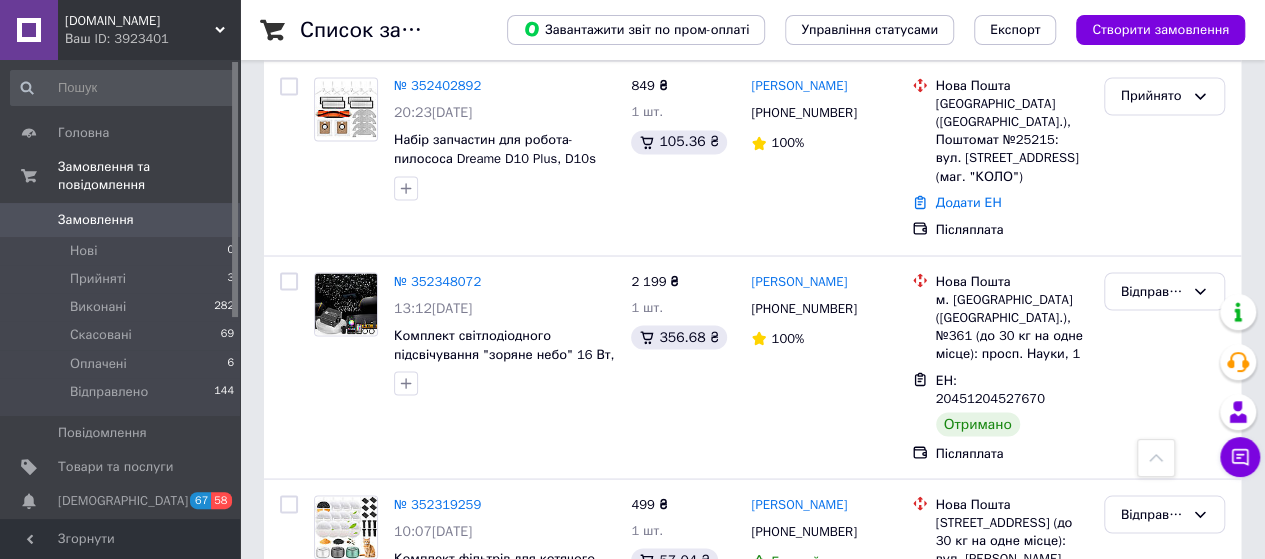 scroll, scrollTop: 1500, scrollLeft: 0, axis: vertical 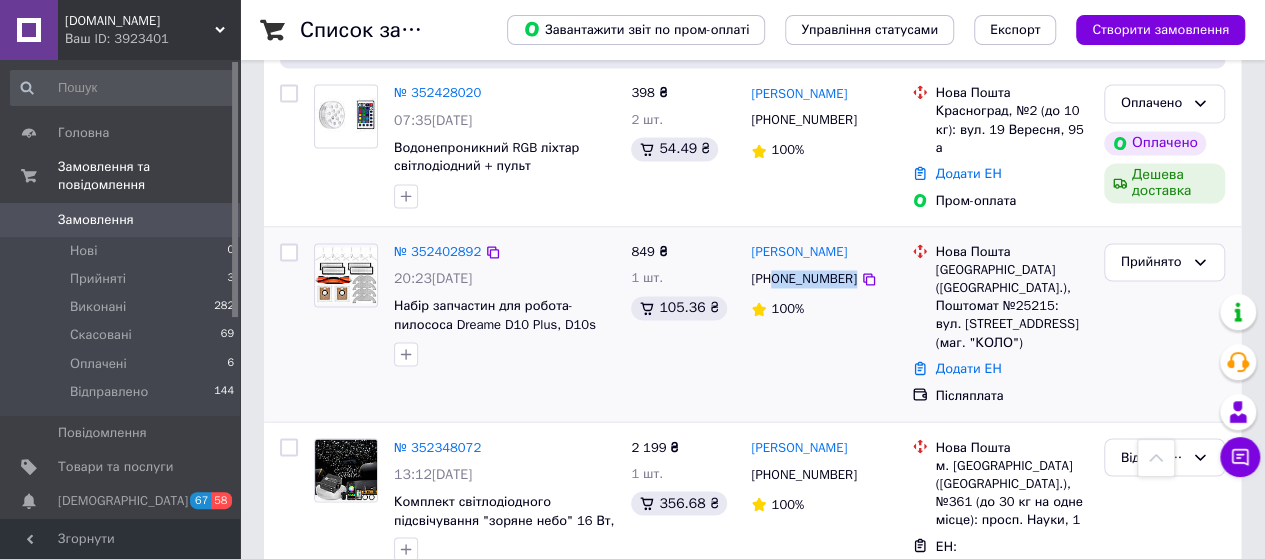 drag, startPoint x: 872, startPoint y: 207, endPoint x: 776, endPoint y: 209, distance: 96.02083 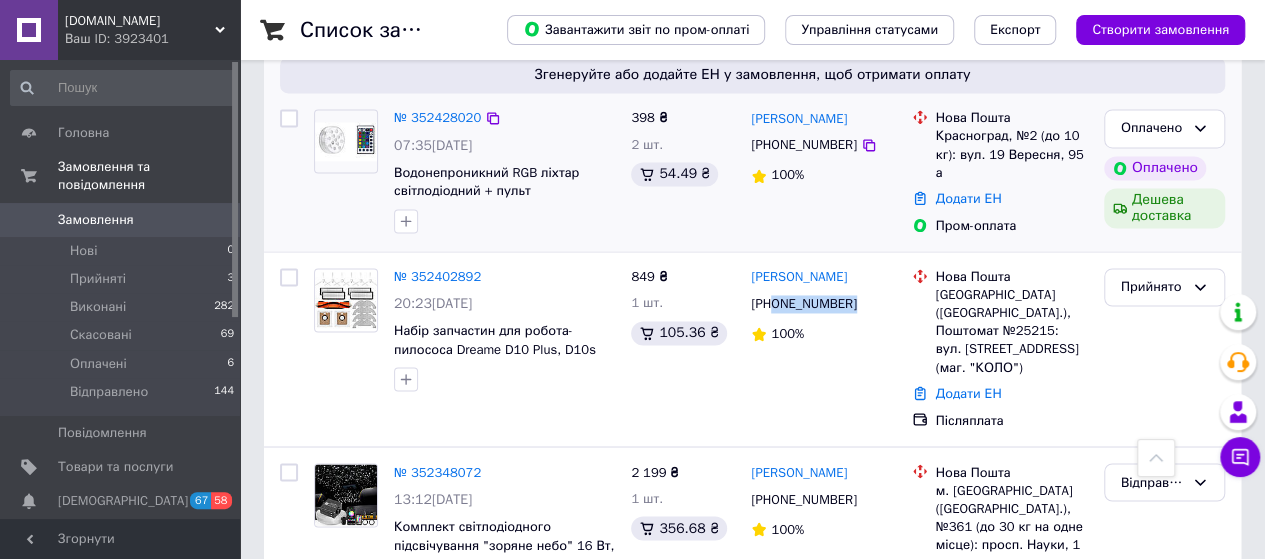 scroll, scrollTop: 1500, scrollLeft: 0, axis: vertical 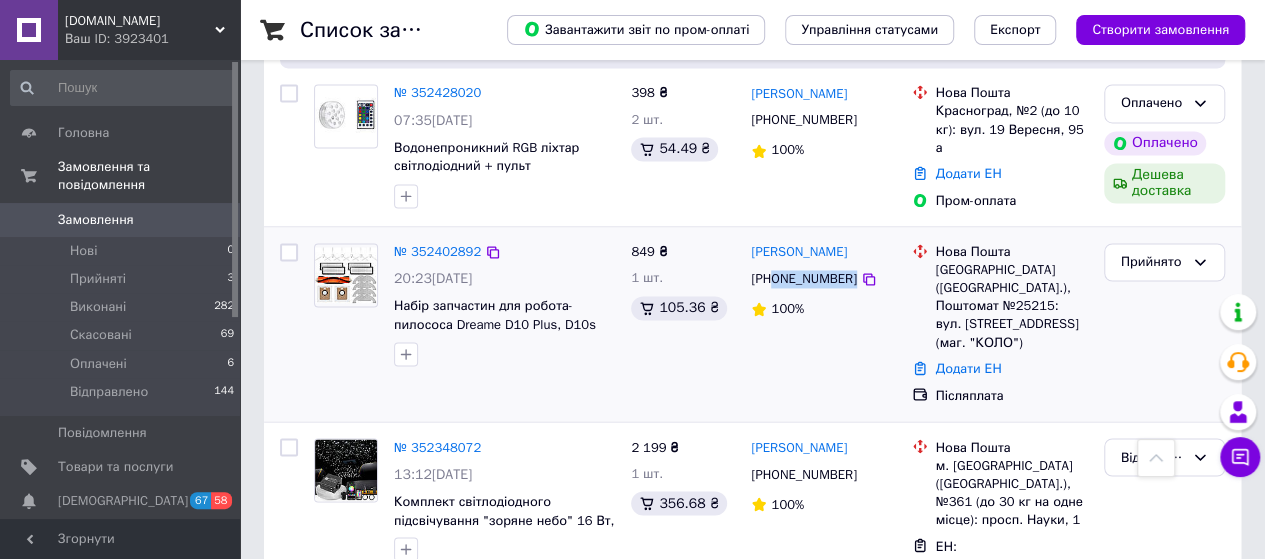 copy on "0962105514" 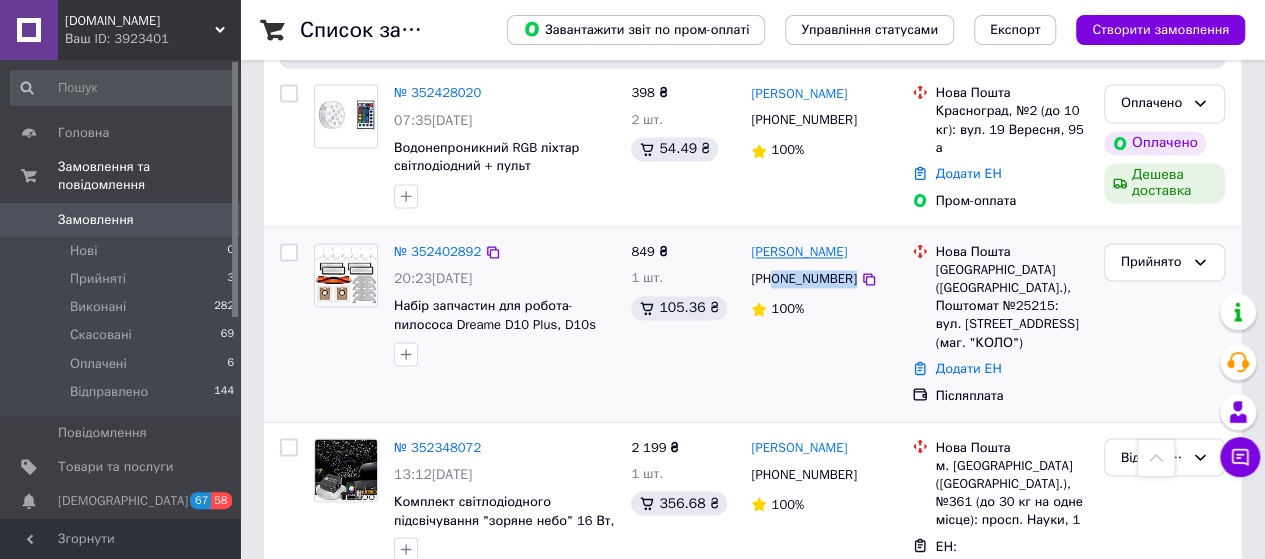 drag, startPoint x: 888, startPoint y: 180, endPoint x: 822, endPoint y: 185, distance: 66.189125 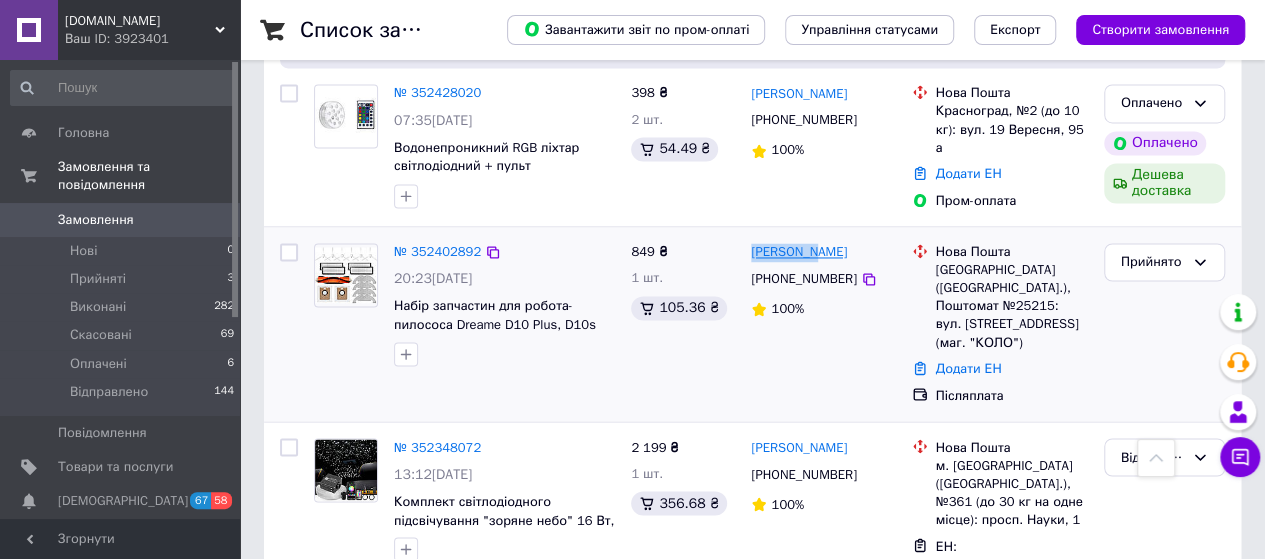 drag, startPoint x: 746, startPoint y: 184, endPoint x: 819, endPoint y: 182, distance: 73.02739 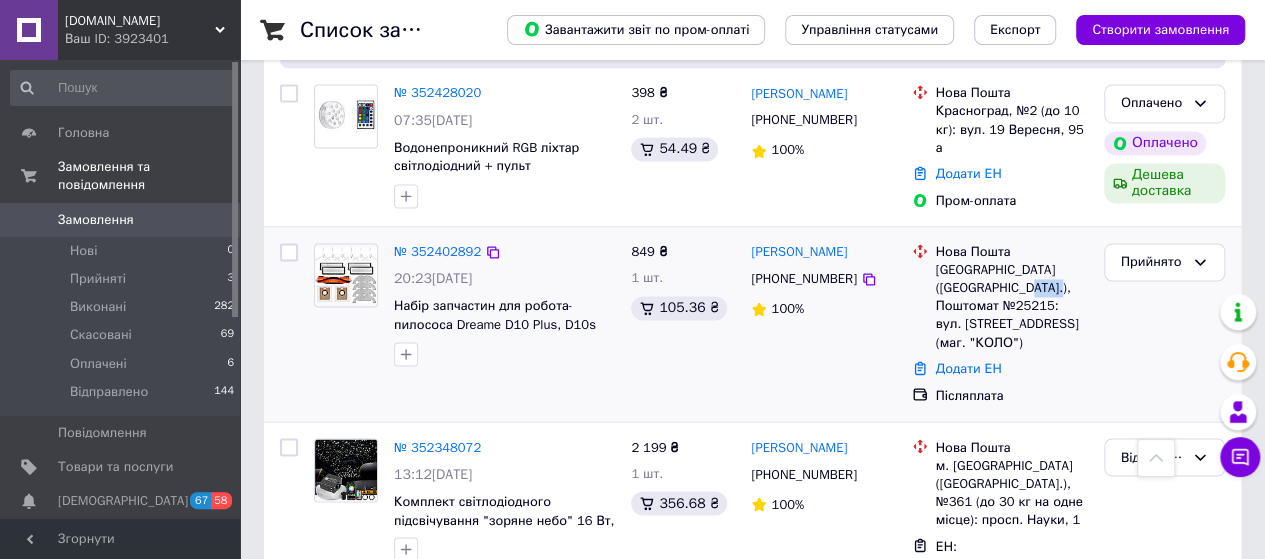 drag, startPoint x: 1016, startPoint y: 218, endPoint x: 1050, endPoint y: 217, distance: 34.0147 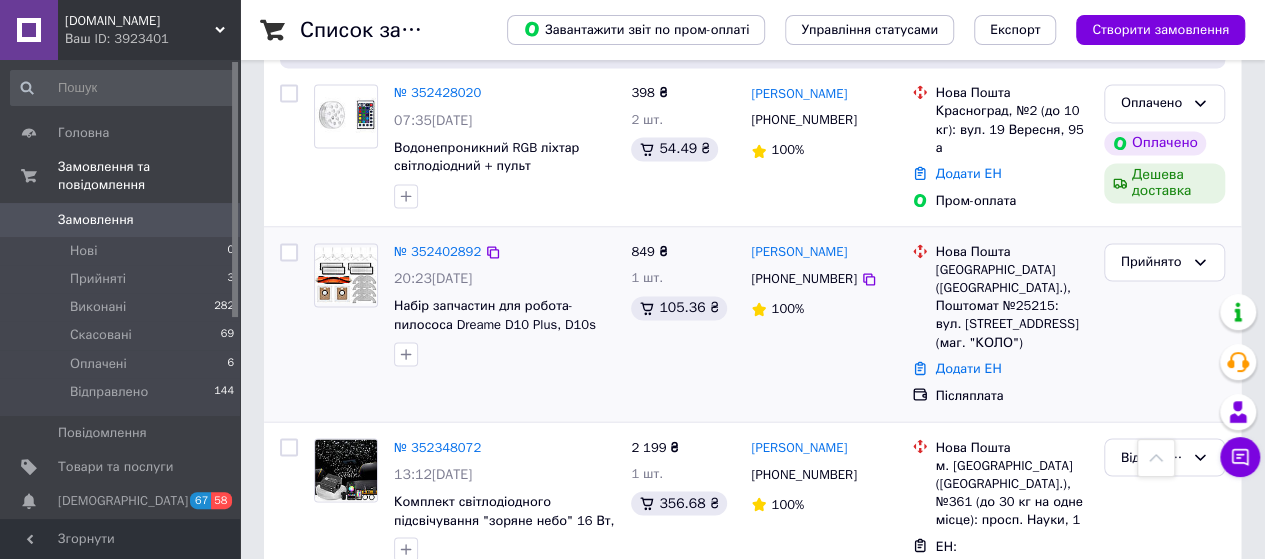 click on "Додати ЕН" at bounding box center [1012, 369] 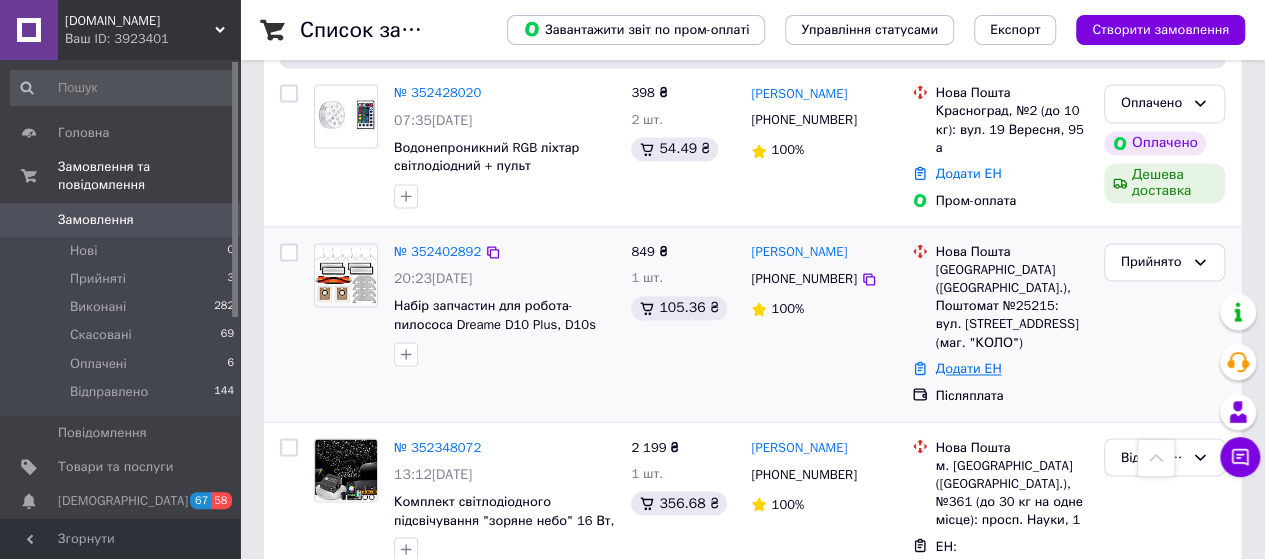click on "Додати ЕН" at bounding box center (969, 368) 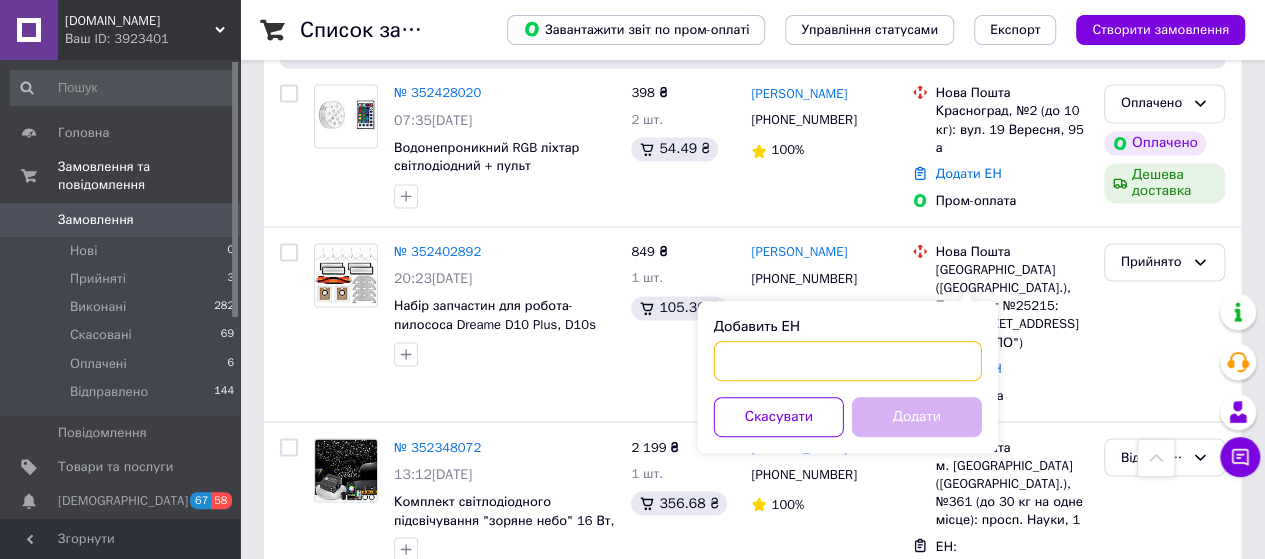 click on "Добавить ЕН" at bounding box center [848, 361] 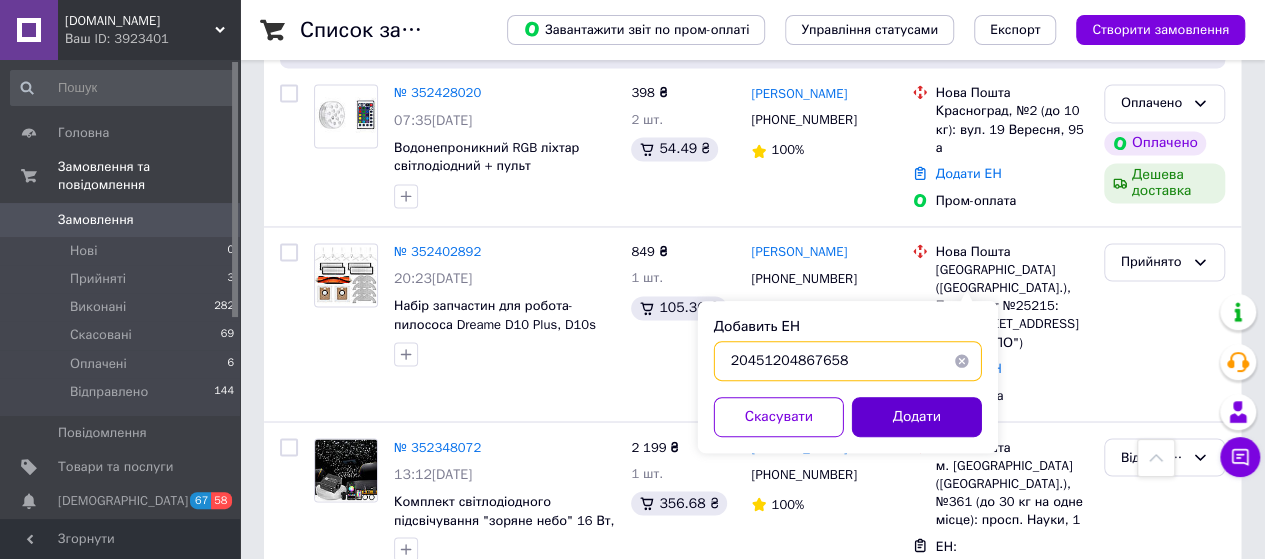 type on "20451204867658" 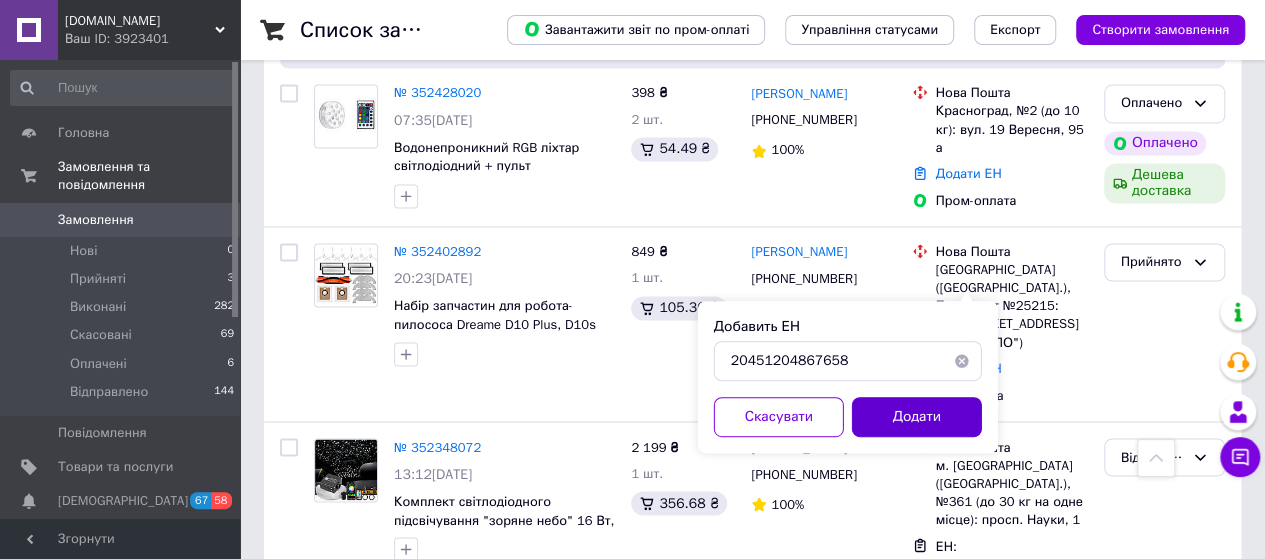 click on "Додати" at bounding box center [917, 417] 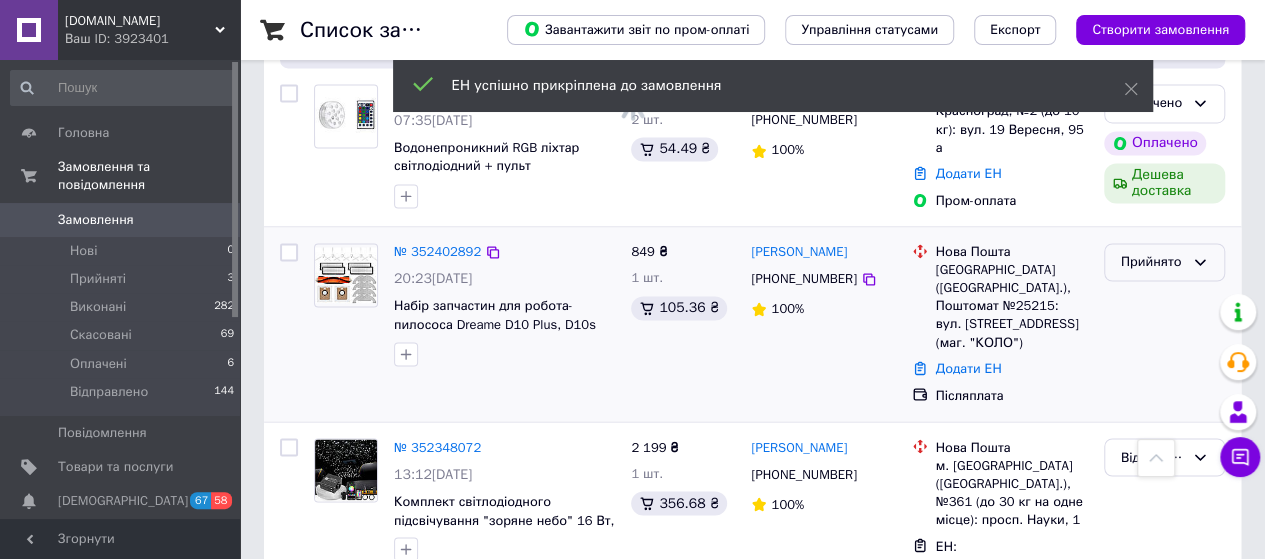 click on "Прийнято" at bounding box center [1152, 262] 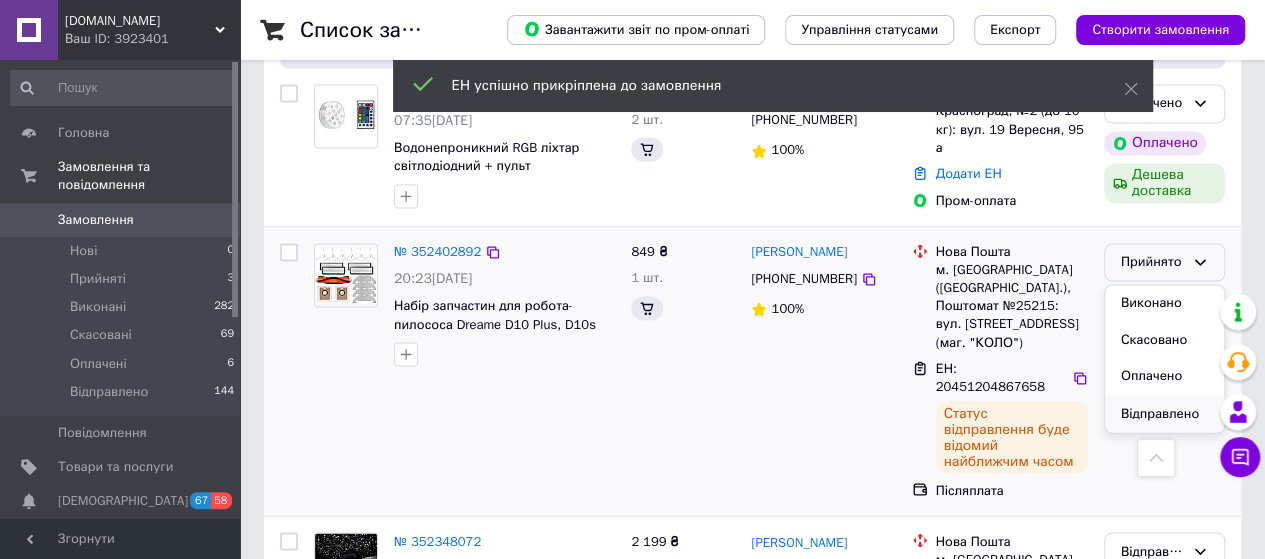 click on "Відправлено" at bounding box center [1164, 413] 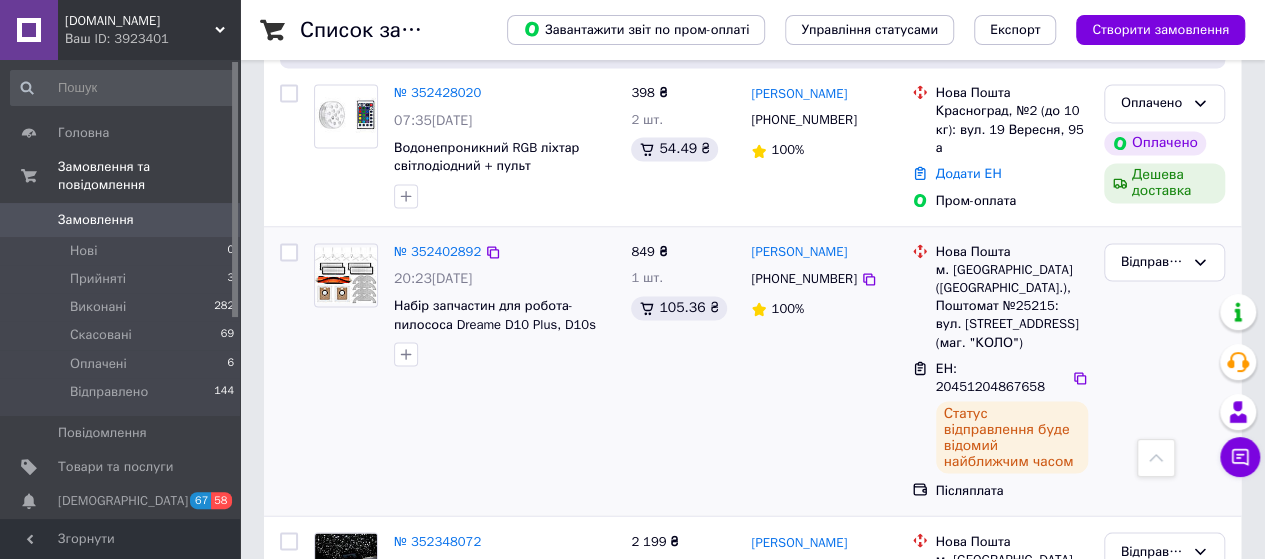 scroll, scrollTop: 1333, scrollLeft: 0, axis: vertical 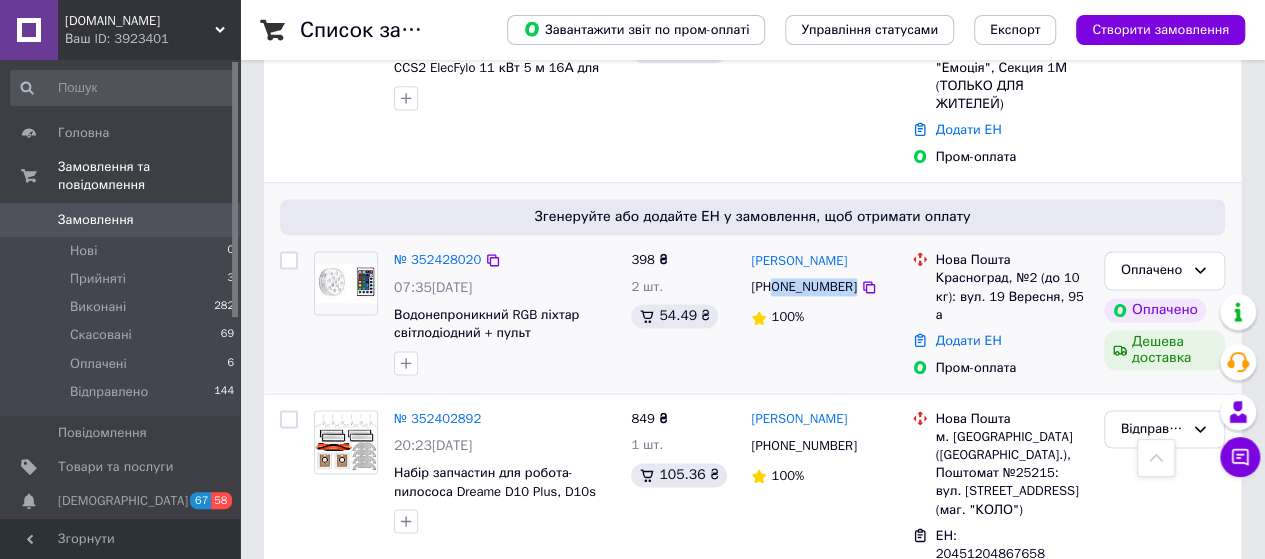 drag, startPoint x: 870, startPoint y: 221, endPoint x: 774, endPoint y: 219, distance: 96.02083 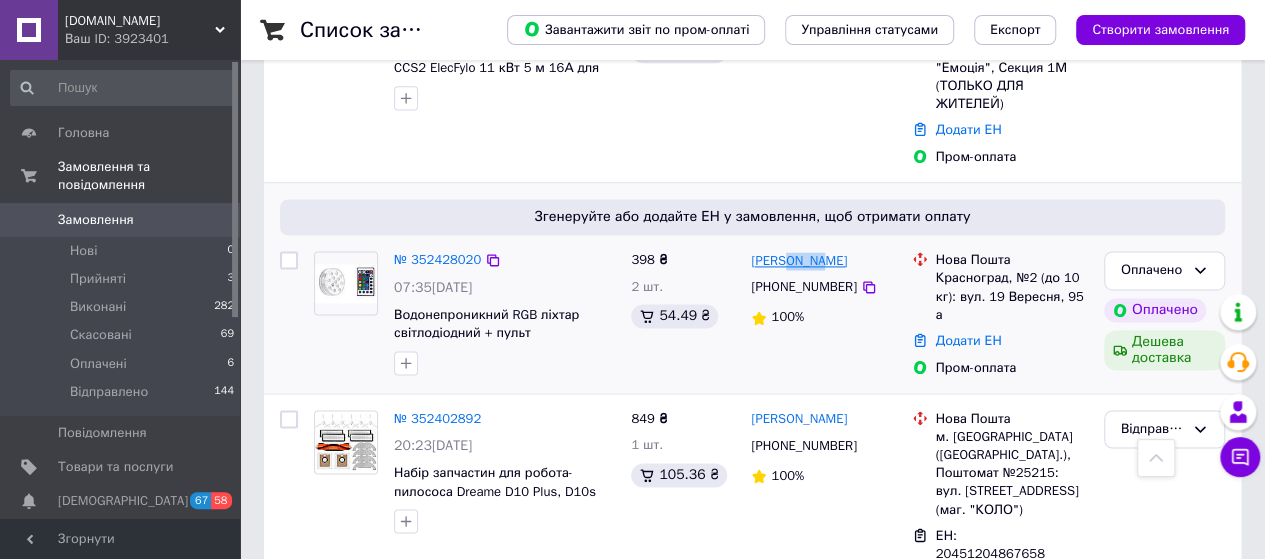 drag, startPoint x: 841, startPoint y: 195, endPoint x: 792, endPoint y: 197, distance: 49.0408 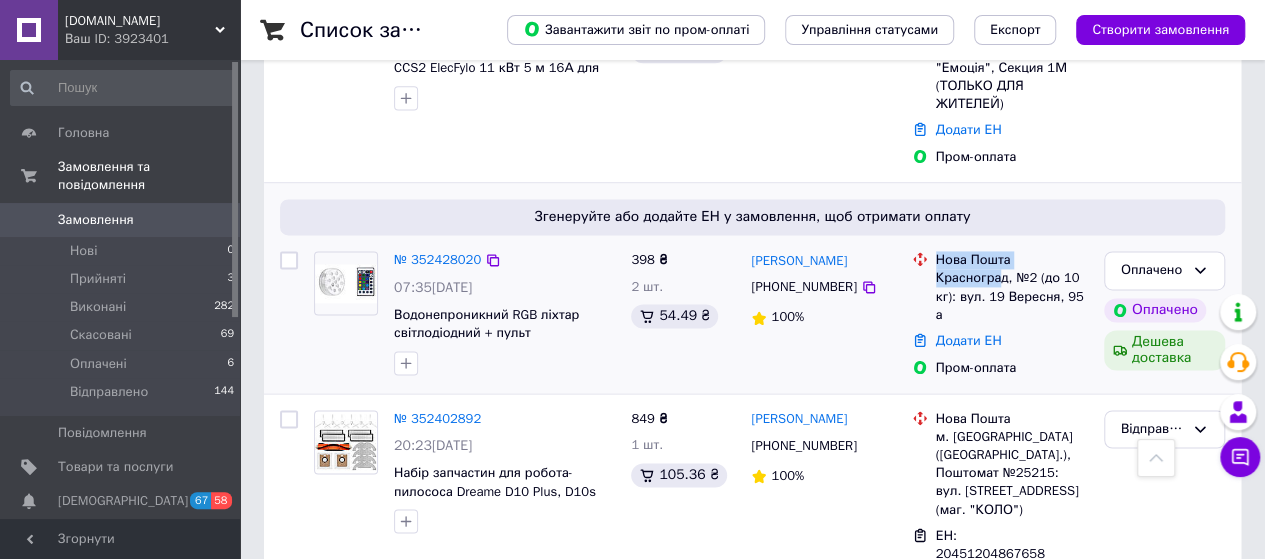 drag, startPoint x: 926, startPoint y: 209, endPoint x: 999, endPoint y: 216, distance: 73.33485 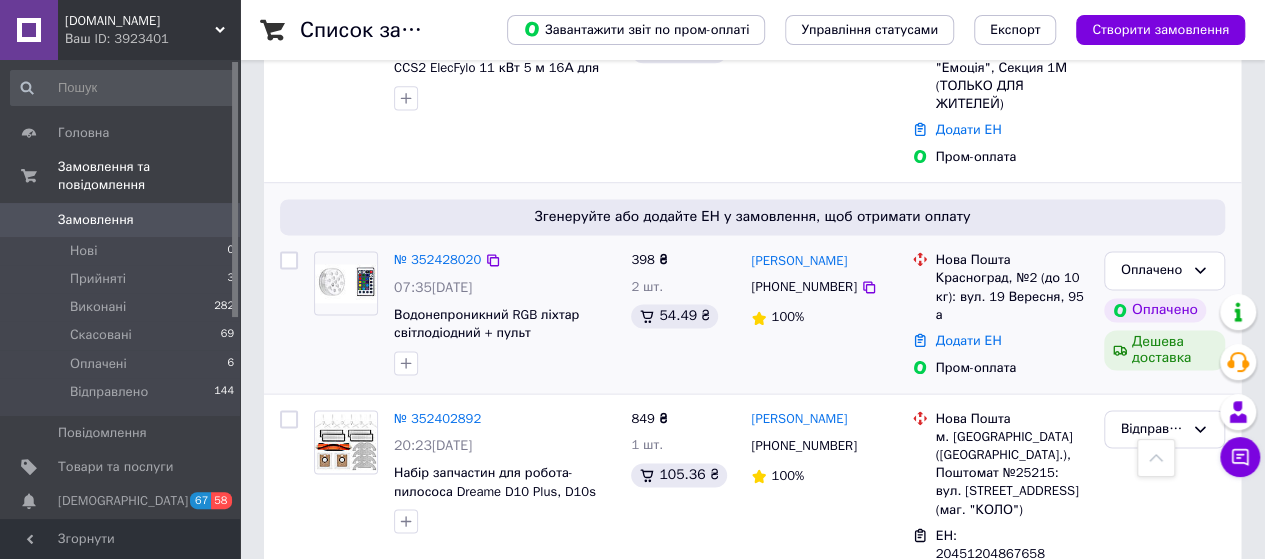 click on "Нова Пошта Красноград, №2 (до 10 кг): вул. 19 Вересня, 95 а Додати ЕН Пром-оплата" at bounding box center [1000, 314] 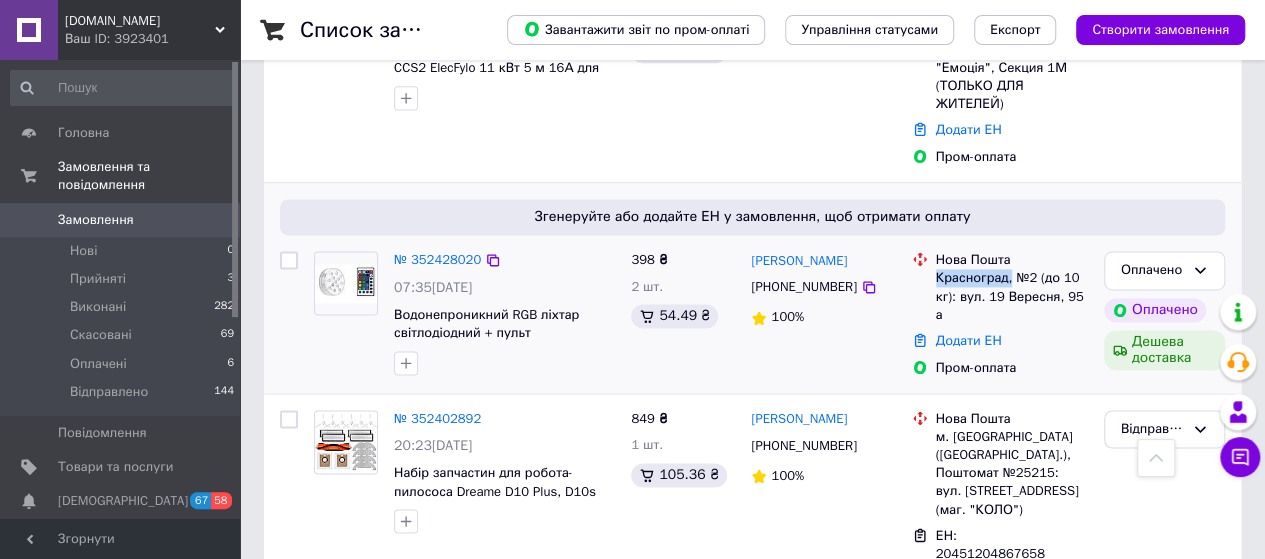 drag, startPoint x: 931, startPoint y: 206, endPoint x: 1008, endPoint y: 209, distance: 77.05842 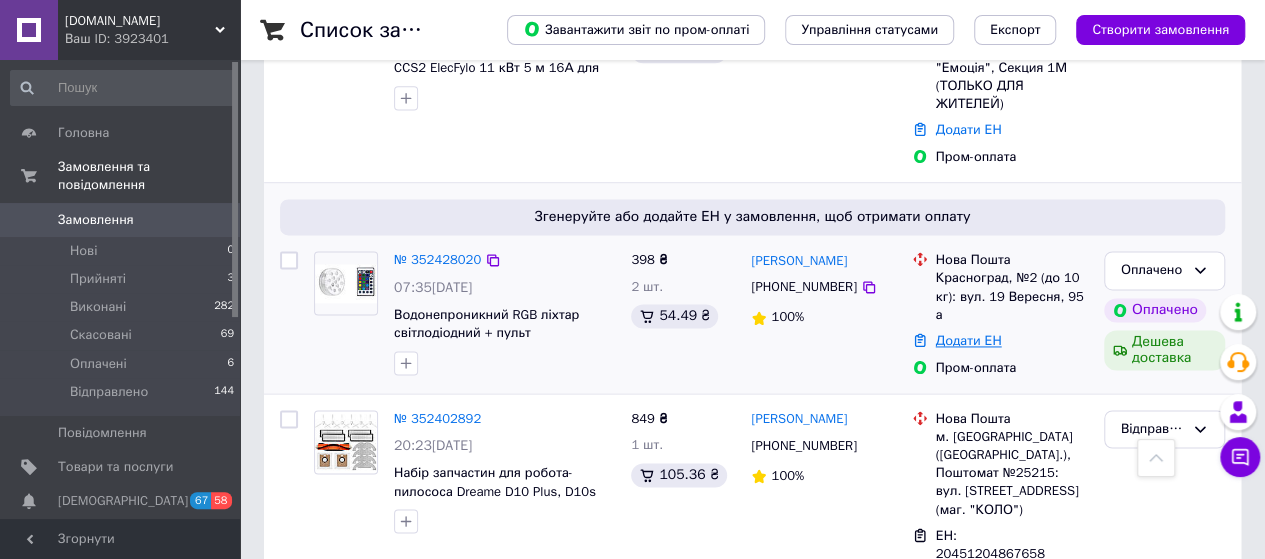 click on "Додати ЕН" at bounding box center [969, 340] 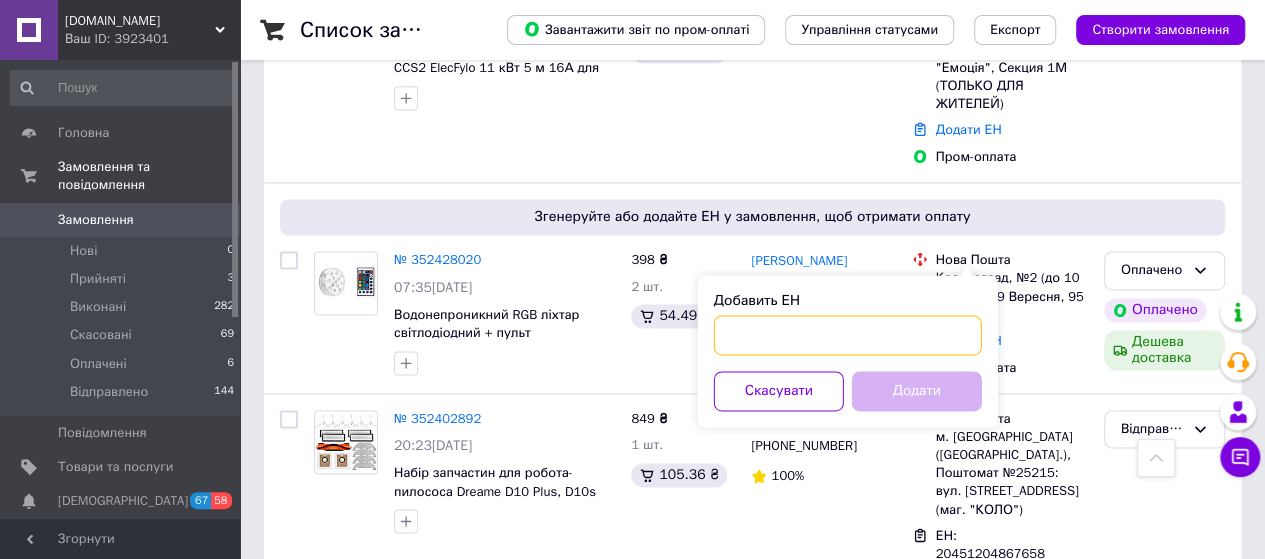 click on "Добавить ЕН" at bounding box center (848, 335) 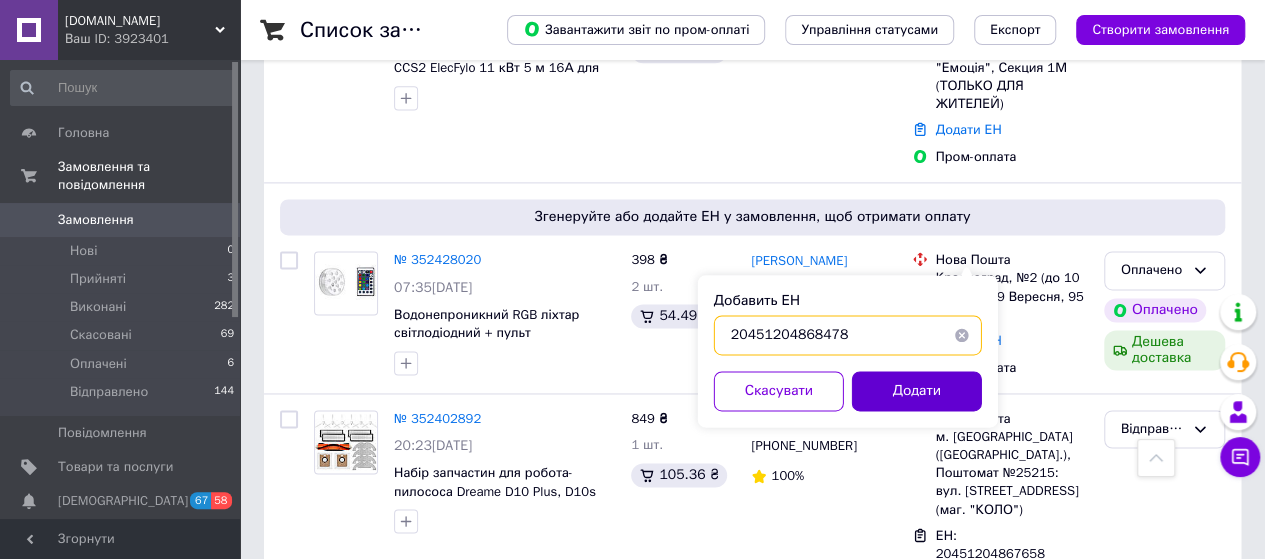 type on "20451204868478" 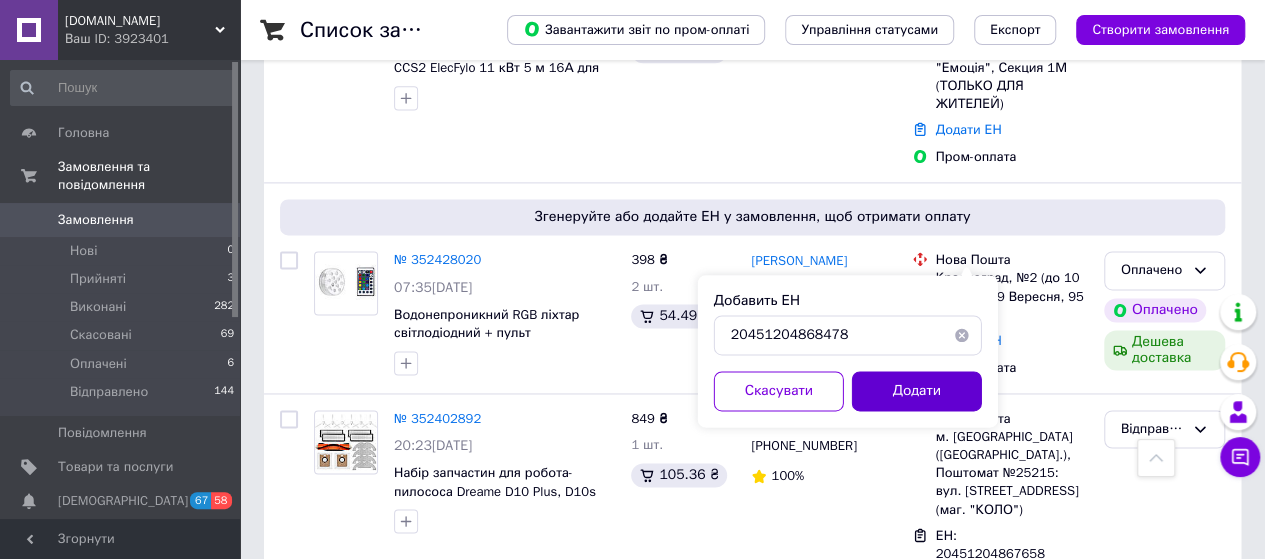 click on "Додати" at bounding box center [917, 391] 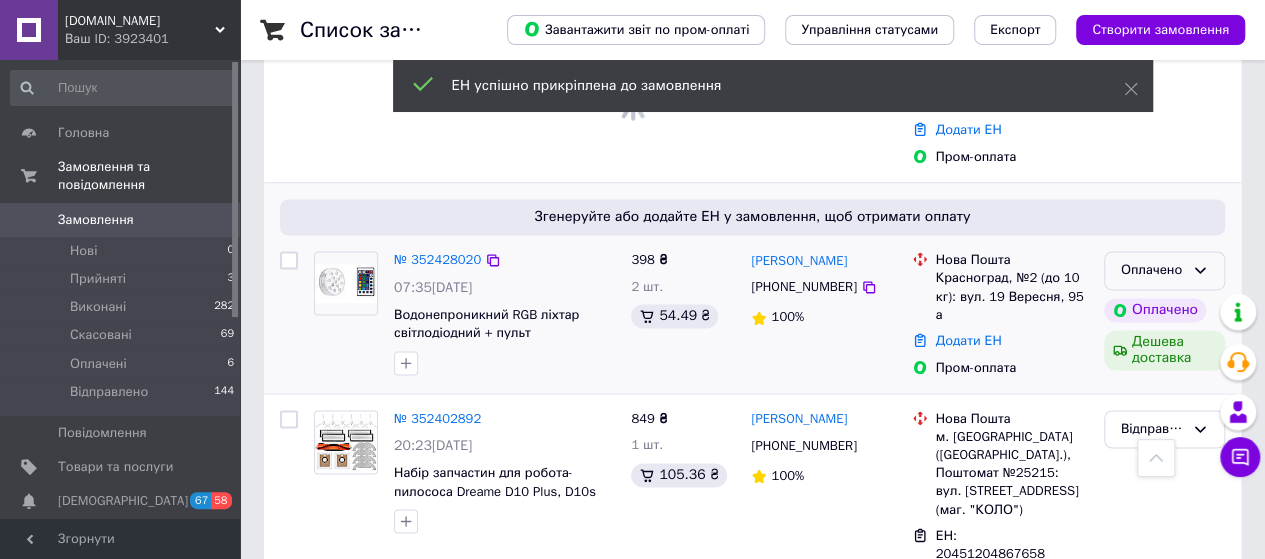 click on "Оплачено" at bounding box center (1164, 270) 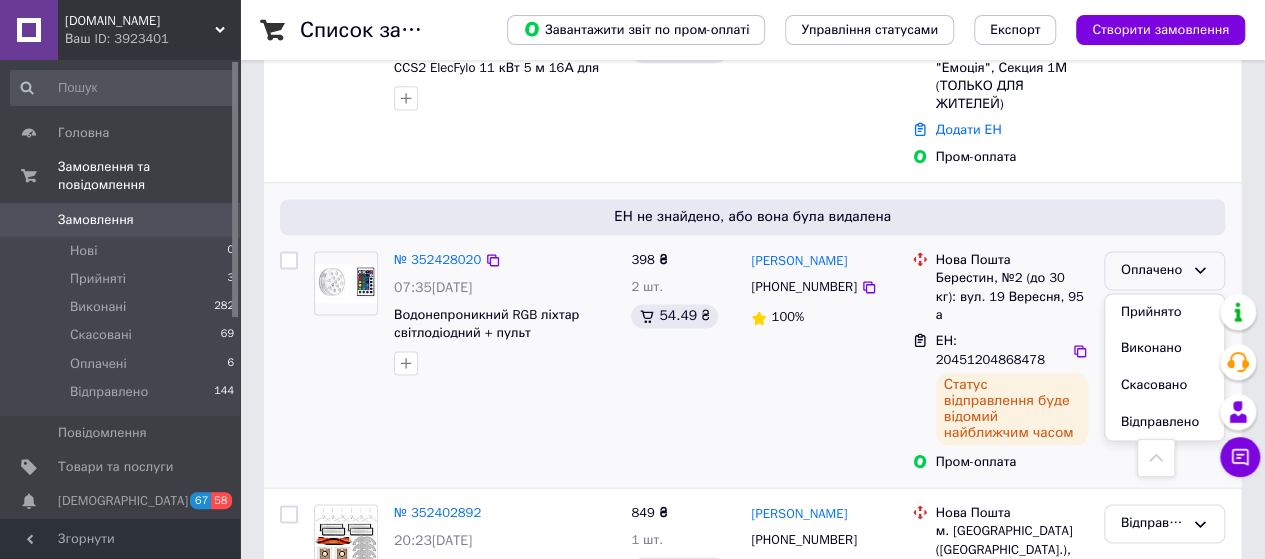 click on "Відправлено" at bounding box center [1164, 422] 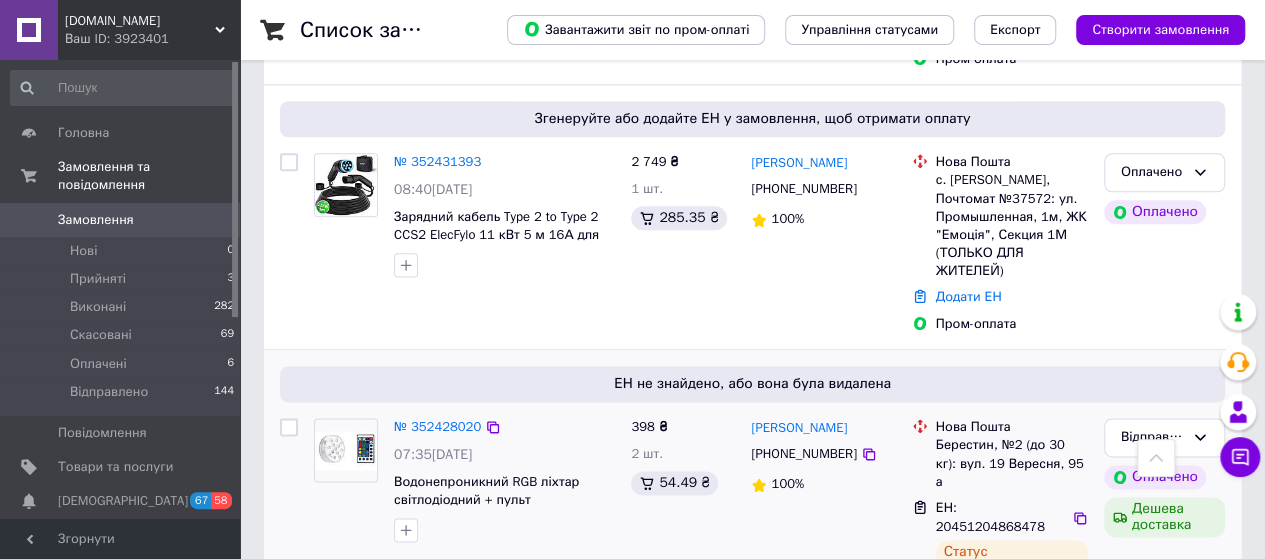 scroll, scrollTop: 1000, scrollLeft: 0, axis: vertical 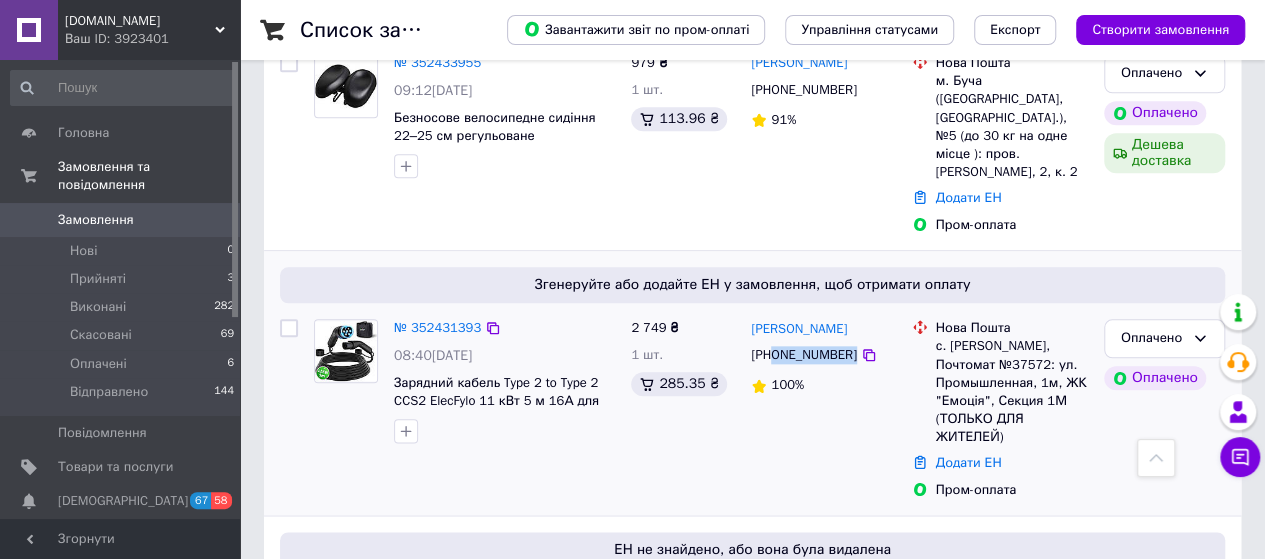 drag, startPoint x: 888, startPoint y: 306, endPoint x: 774, endPoint y: 307, distance: 114.00439 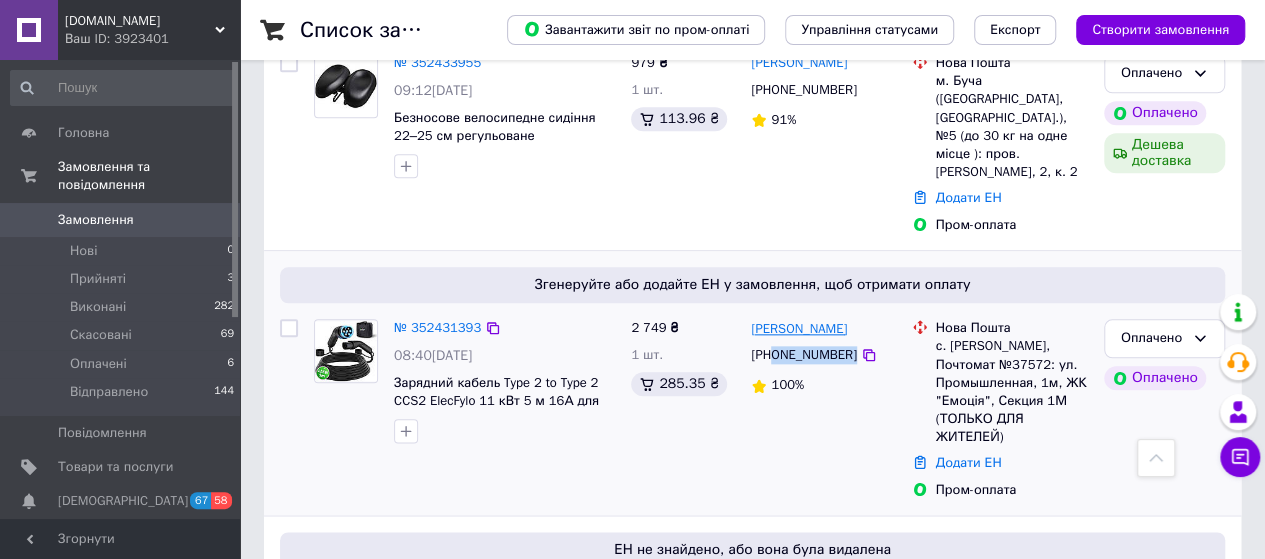 drag, startPoint x: 872, startPoint y: 275, endPoint x: 802, endPoint y: 281, distance: 70.256676 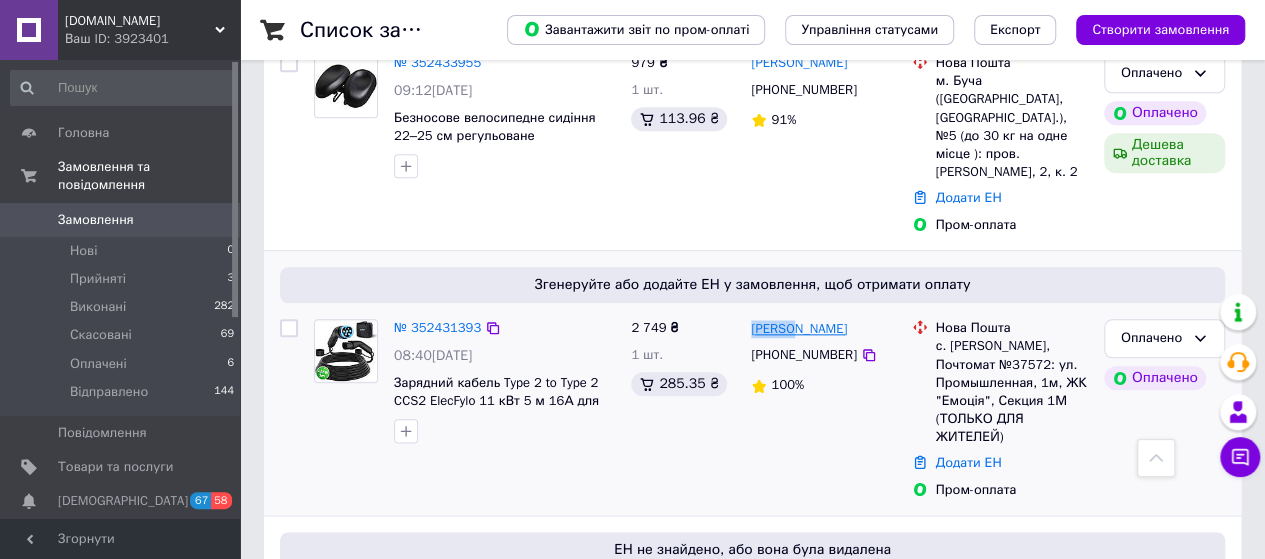 drag, startPoint x: 744, startPoint y: 279, endPoint x: 794, endPoint y: 281, distance: 50.039986 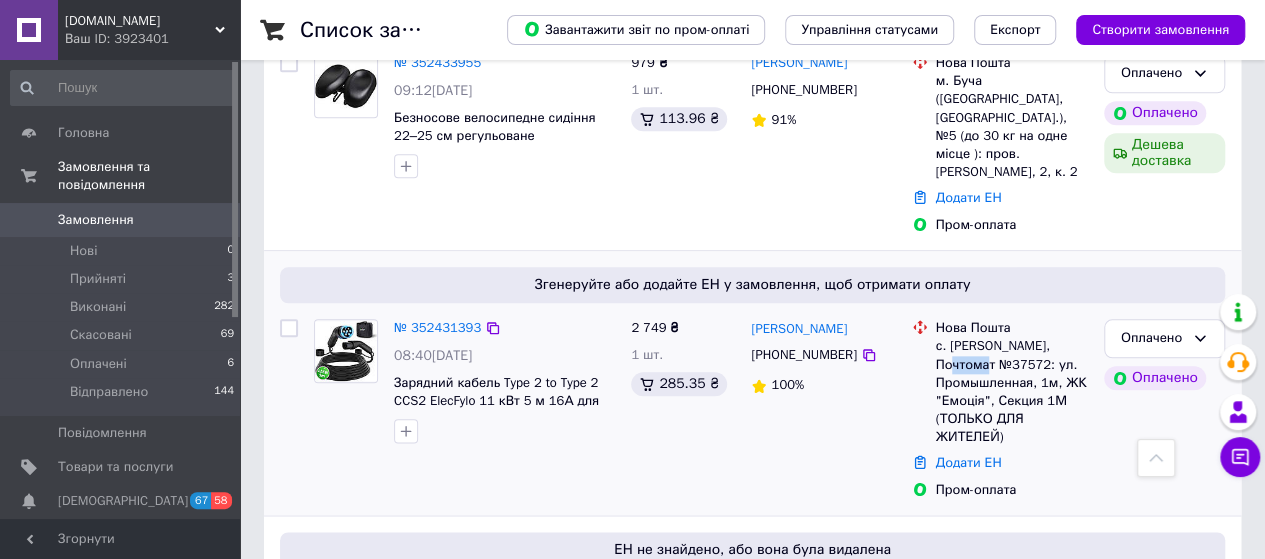 drag, startPoint x: 946, startPoint y: 311, endPoint x: 982, endPoint y: 314, distance: 36.124783 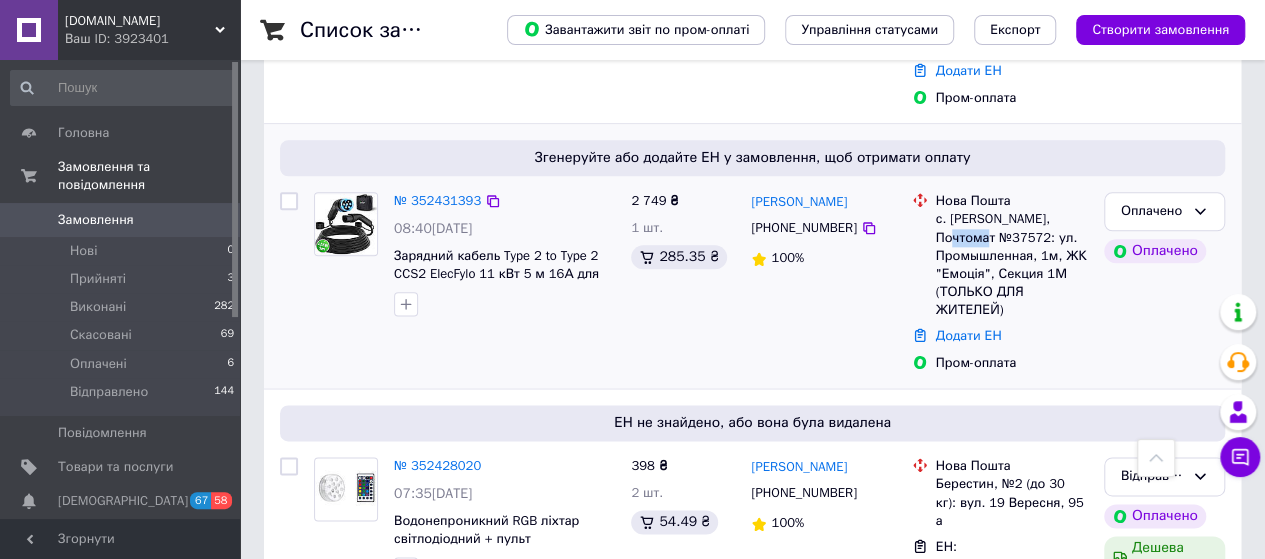 scroll, scrollTop: 1166, scrollLeft: 0, axis: vertical 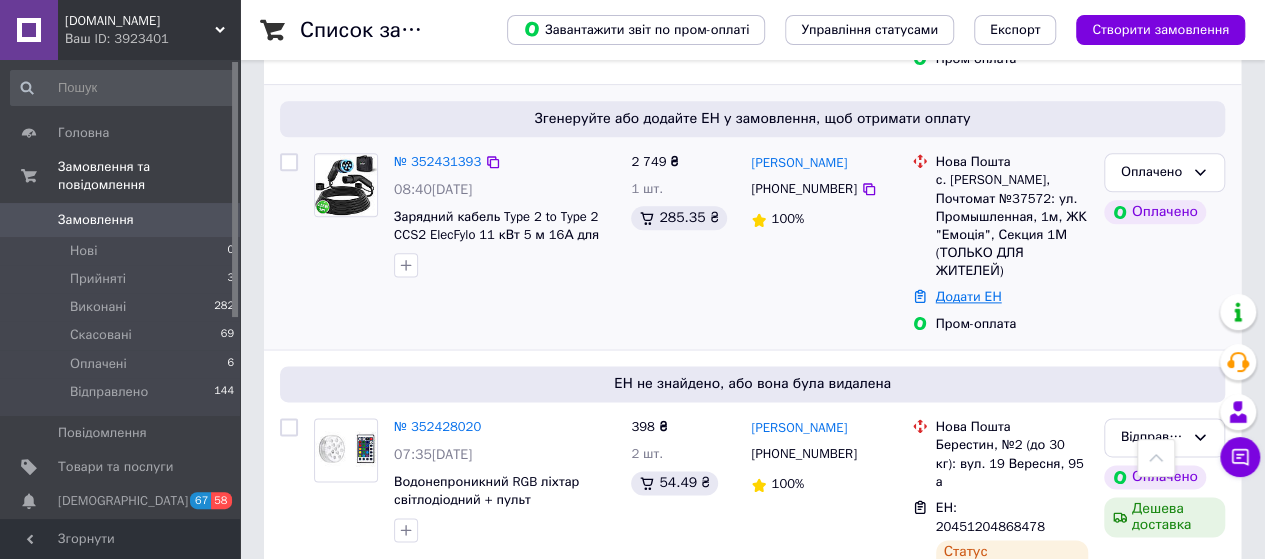 click on "Додати ЕН" at bounding box center [969, 296] 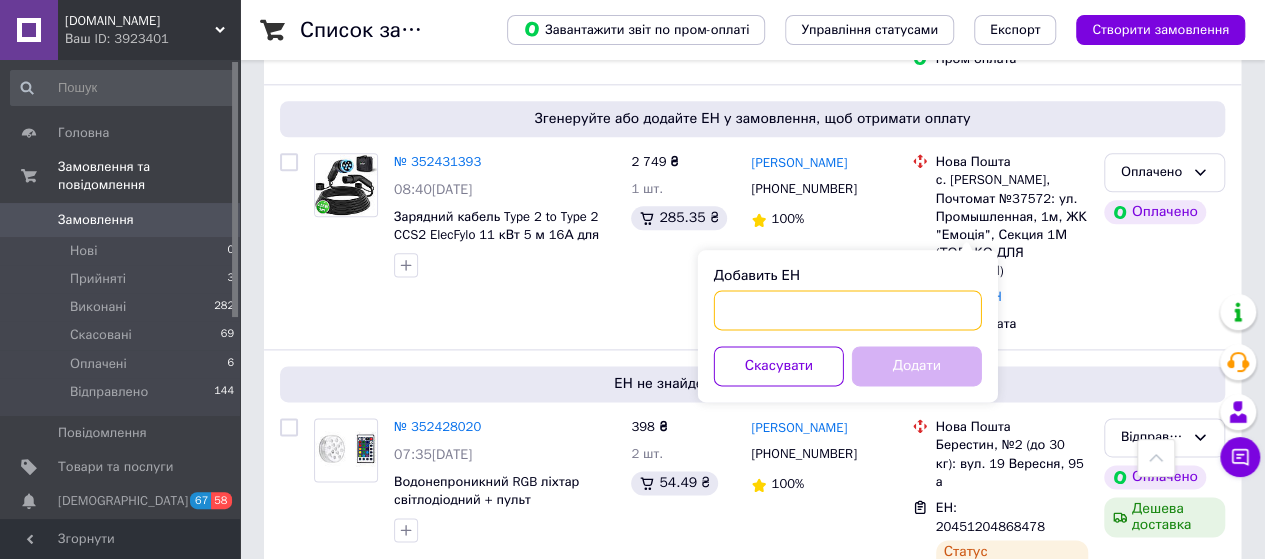 click on "Добавить ЕН" at bounding box center (848, 310) 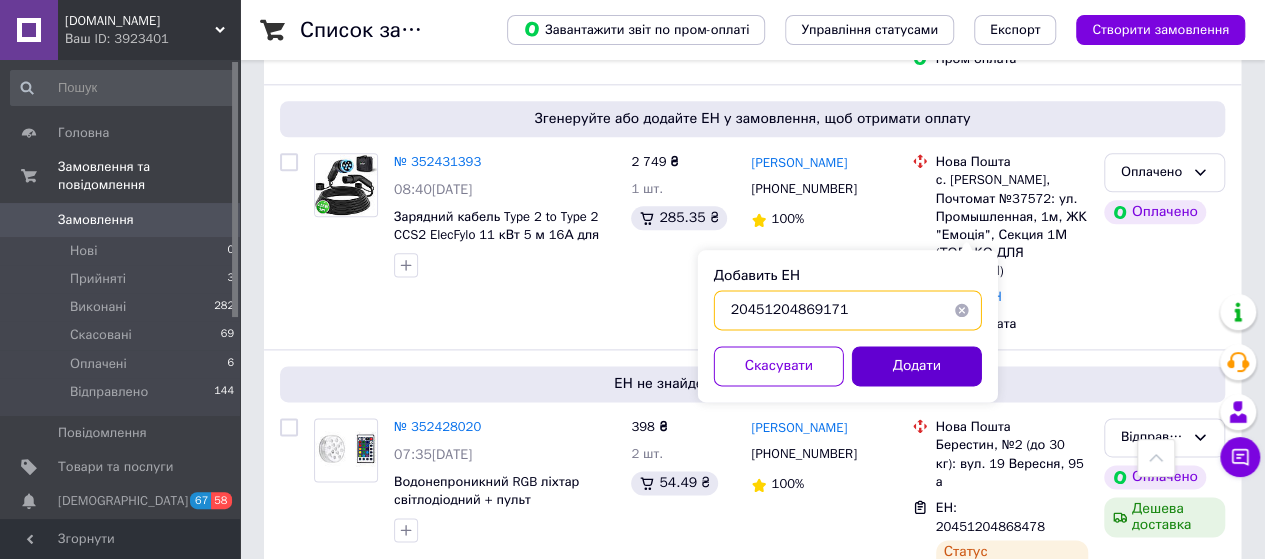 type on "20451204869171" 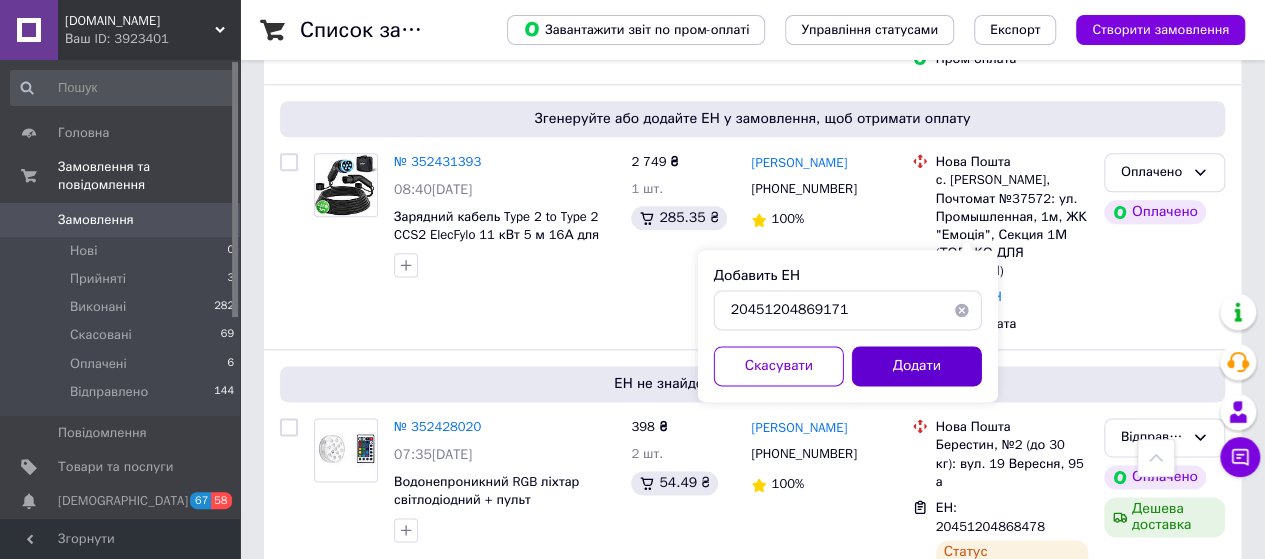 click on "Додати" at bounding box center [917, 366] 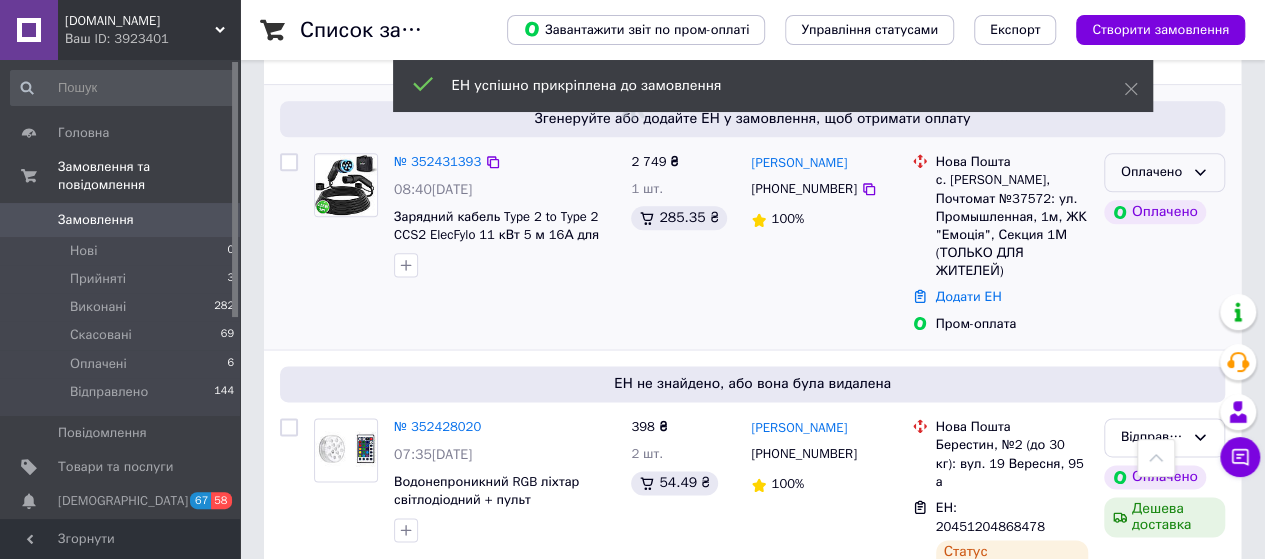 click on "Оплачено" at bounding box center (1152, 172) 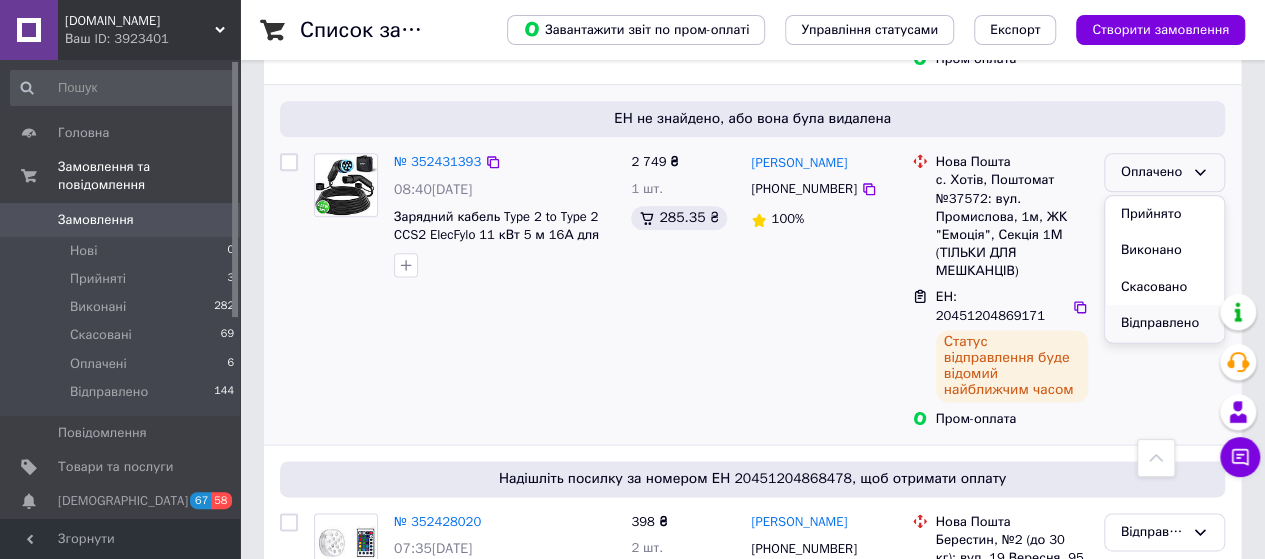 click on "Відправлено" at bounding box center [1164, 323] 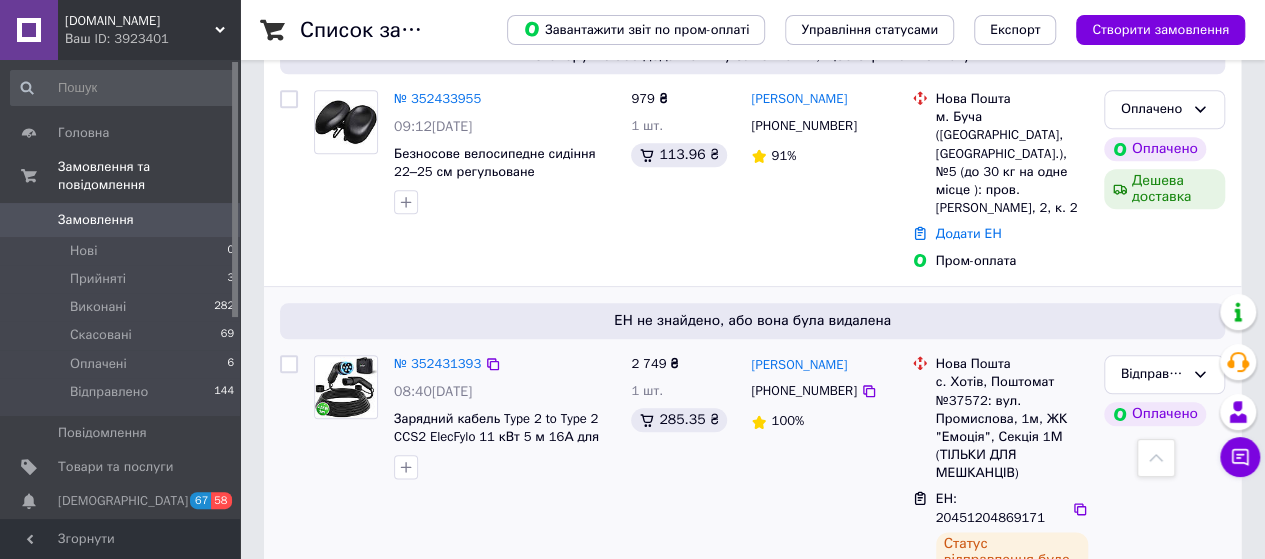 scroll, scrollTop: 833, scrollLeft: 0, axis: vertical 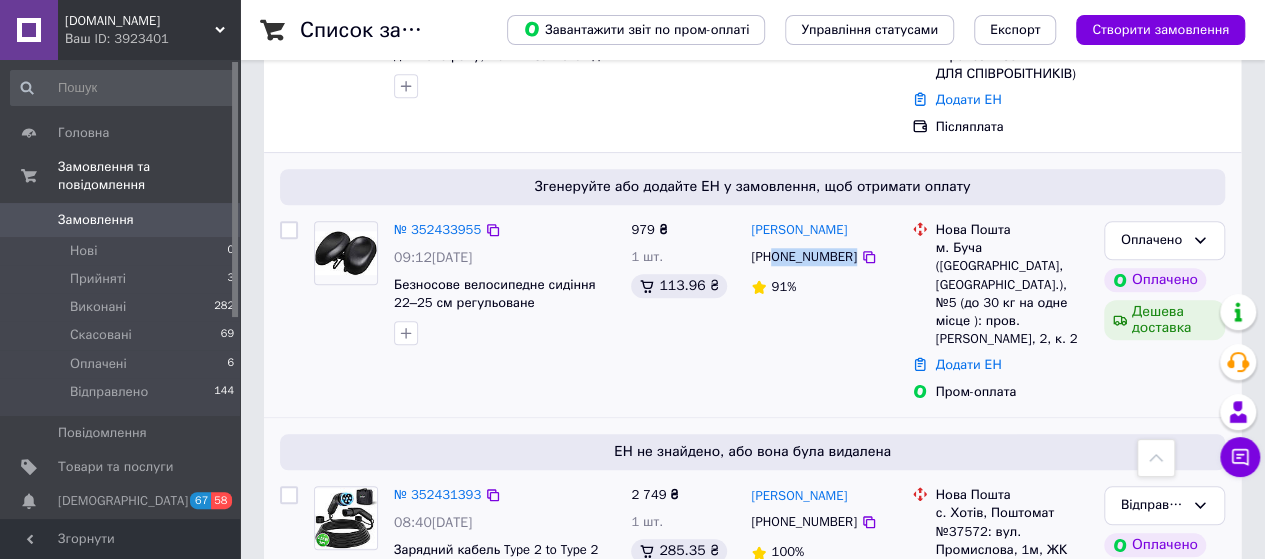 drag, startPoint x: 870, startPoint y: 229, endPoint x: 772, endPoint y: 225, distance: 98.0816 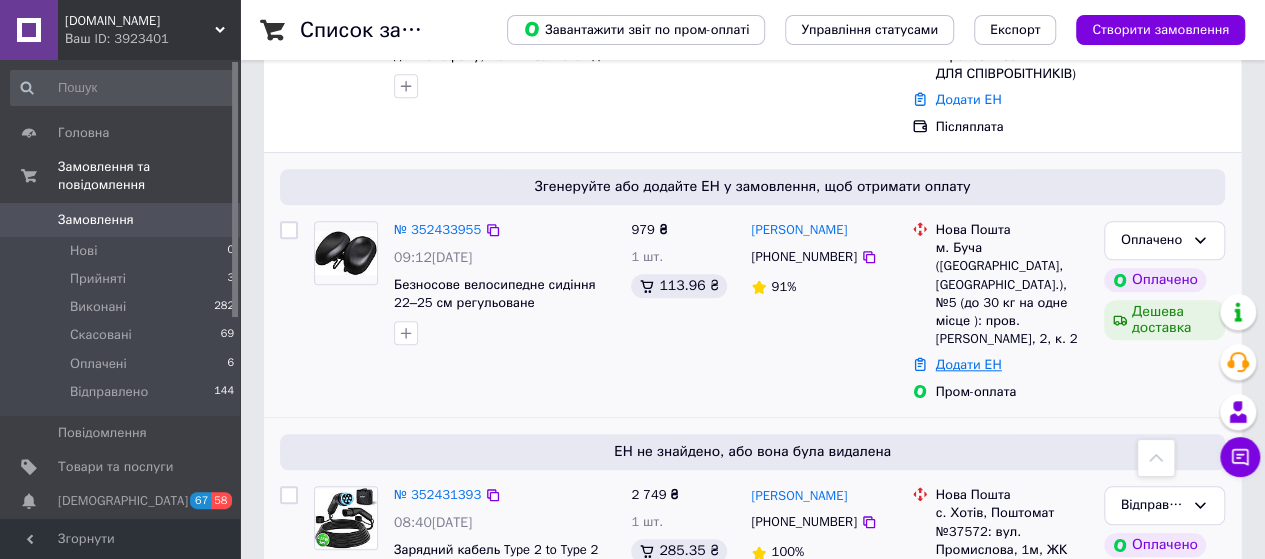click on "Додати ЕН" at bounding box center [969, 364] 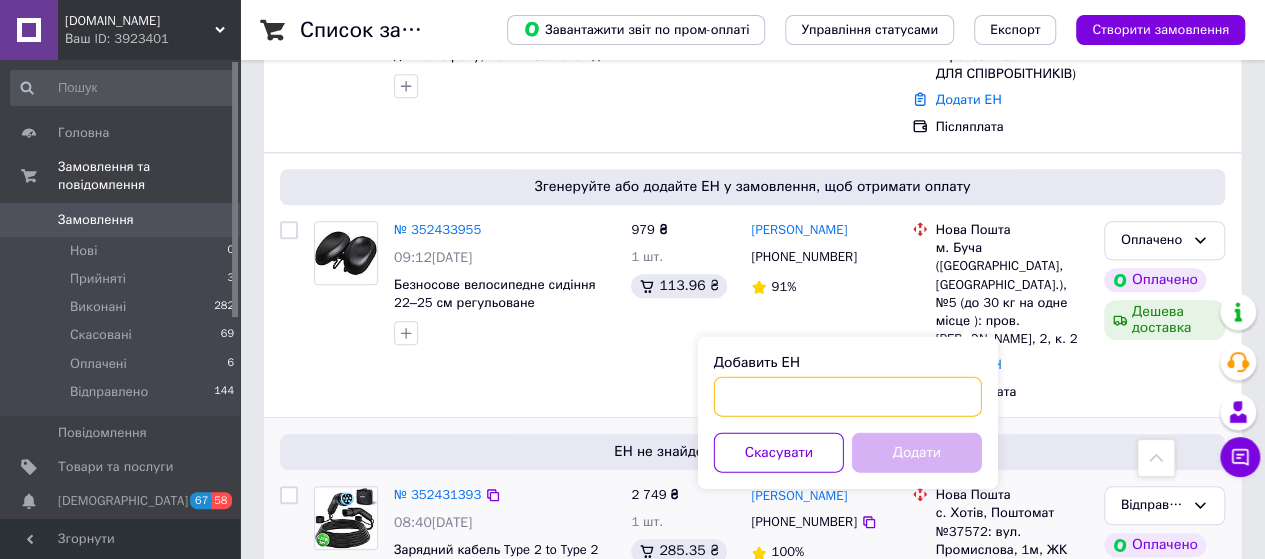 click on "Добавить ЕН" at bounding box center [848, 396] 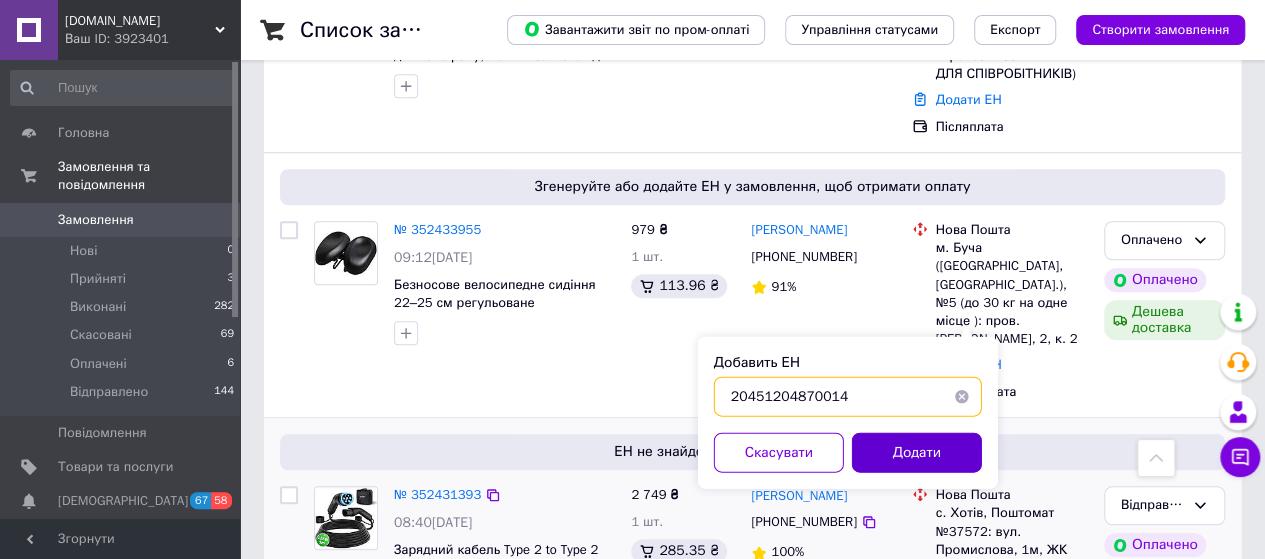 type on "20451204870014" 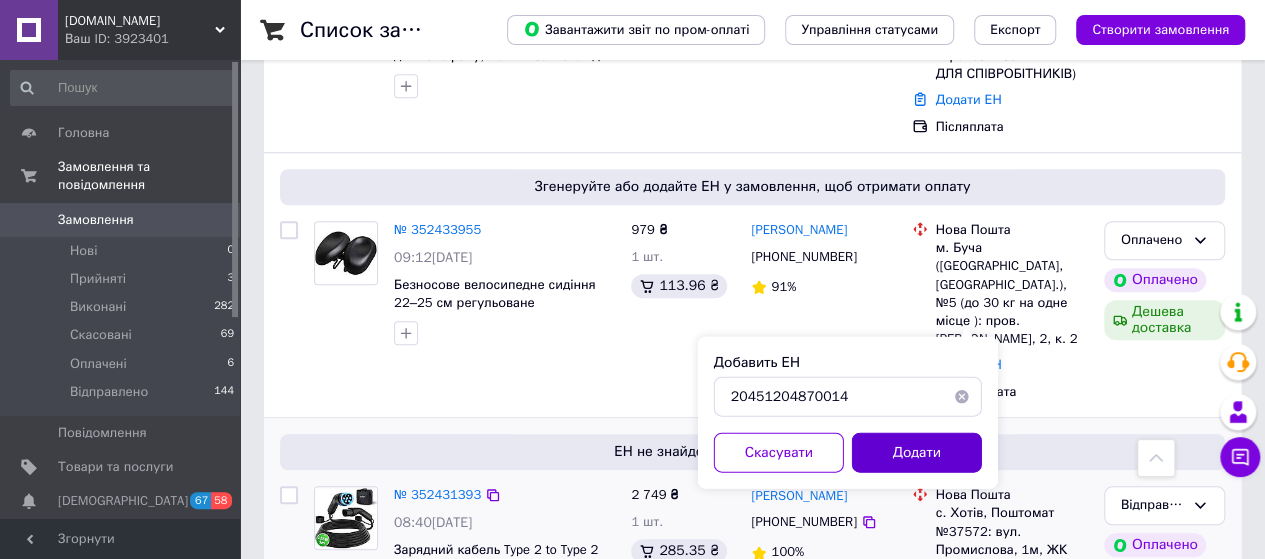 click on "Додати" at bounding box center (917, 452) 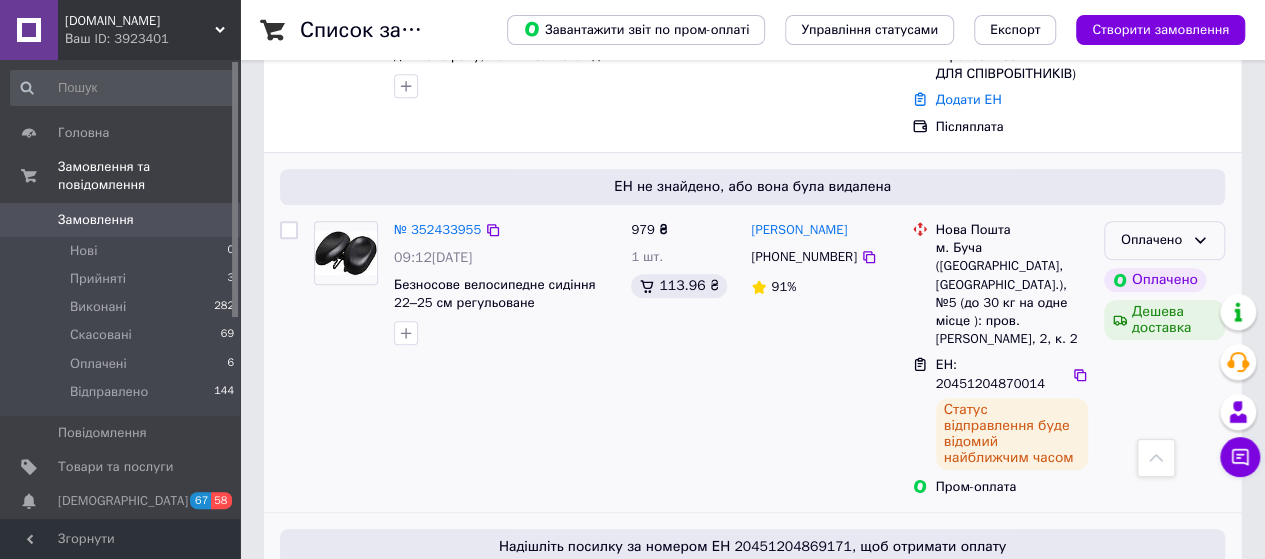 click 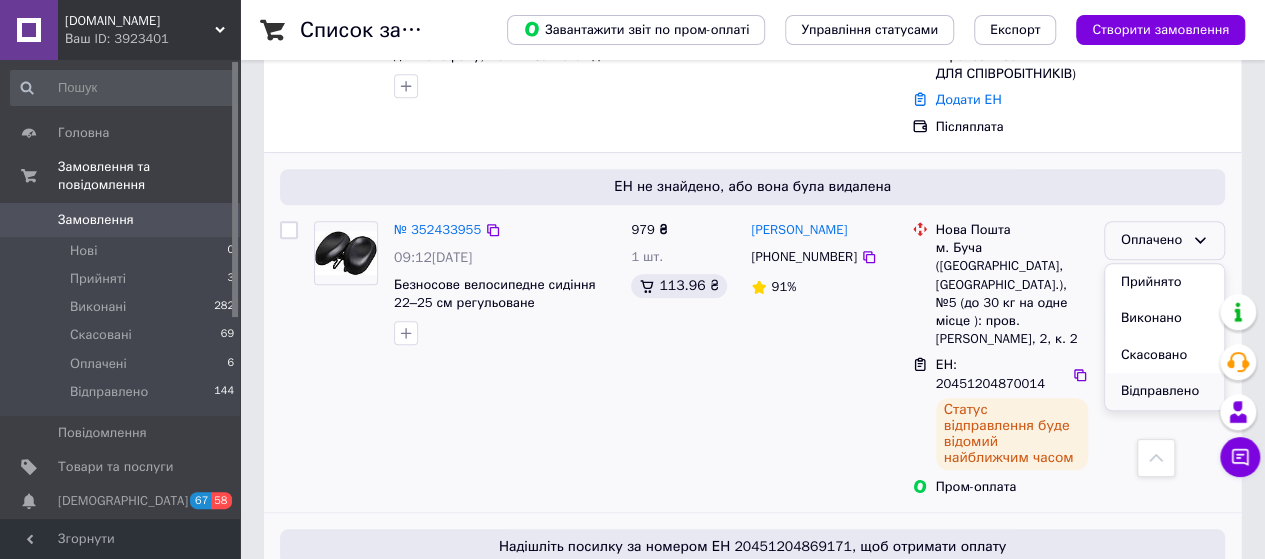 click on "Відправлено" at bounding box center (1164, 391) 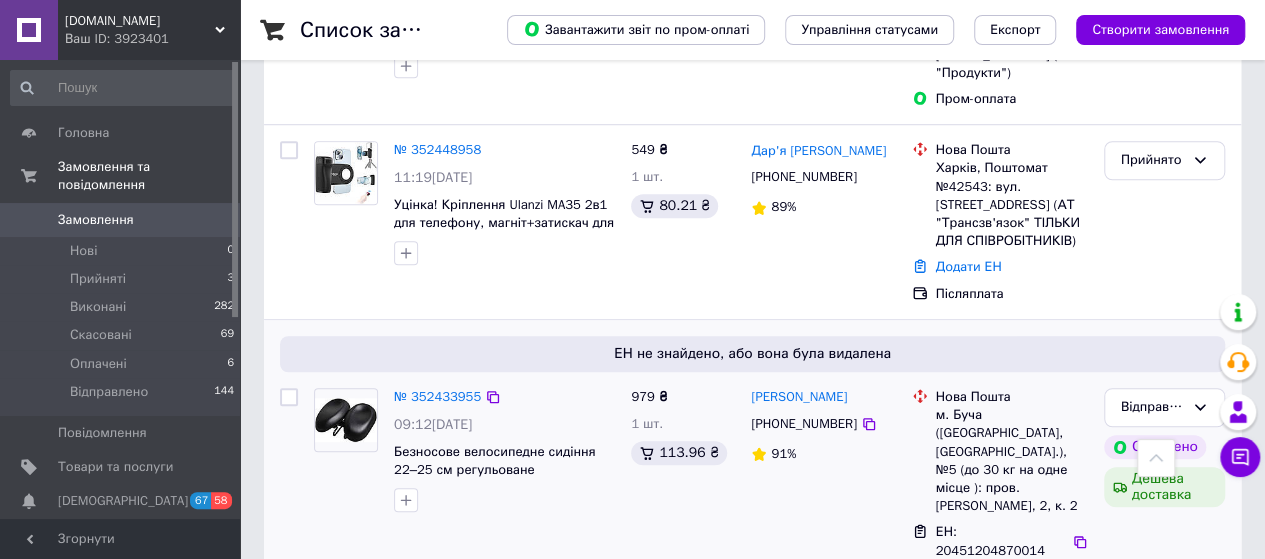 scroll, scrollTop: 500, scrollLeft: 0, axis: vertical 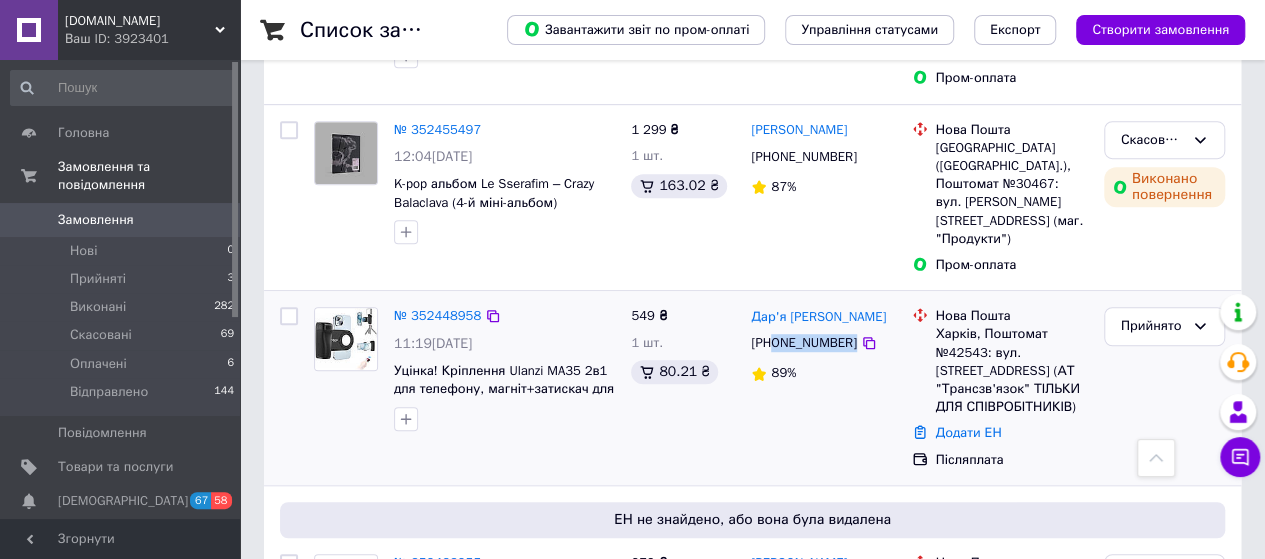drag, startPoint x: 866, startPoint y: 308, endPoint x: 774, endPoint y: 309, distance: 92.00543 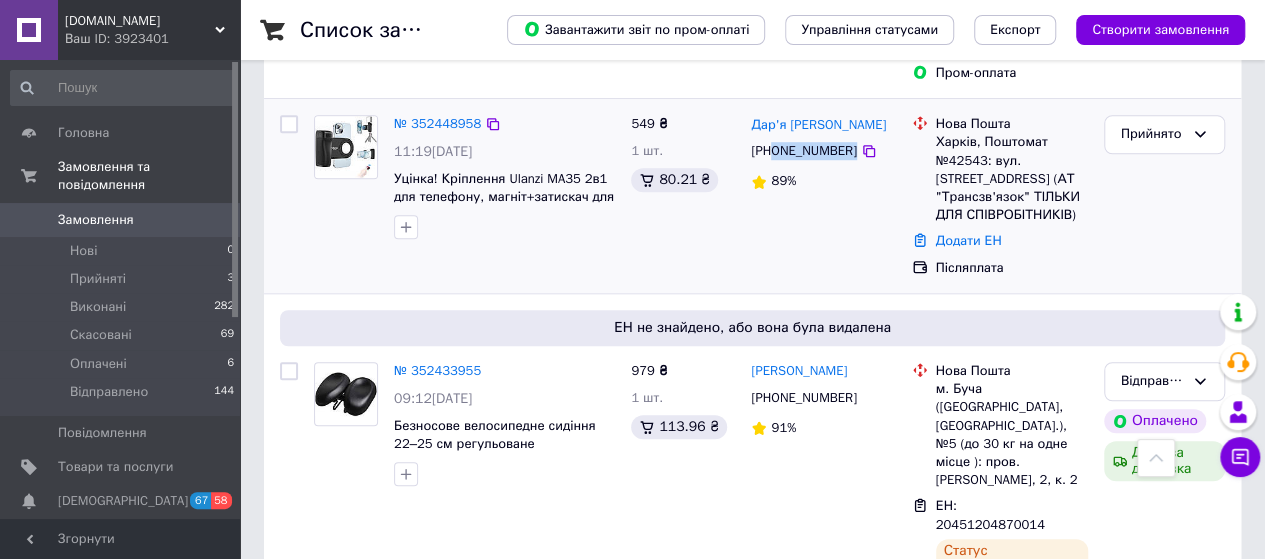 scroll, scrollTop: 666, scrollLeft: 0, axis: vertical 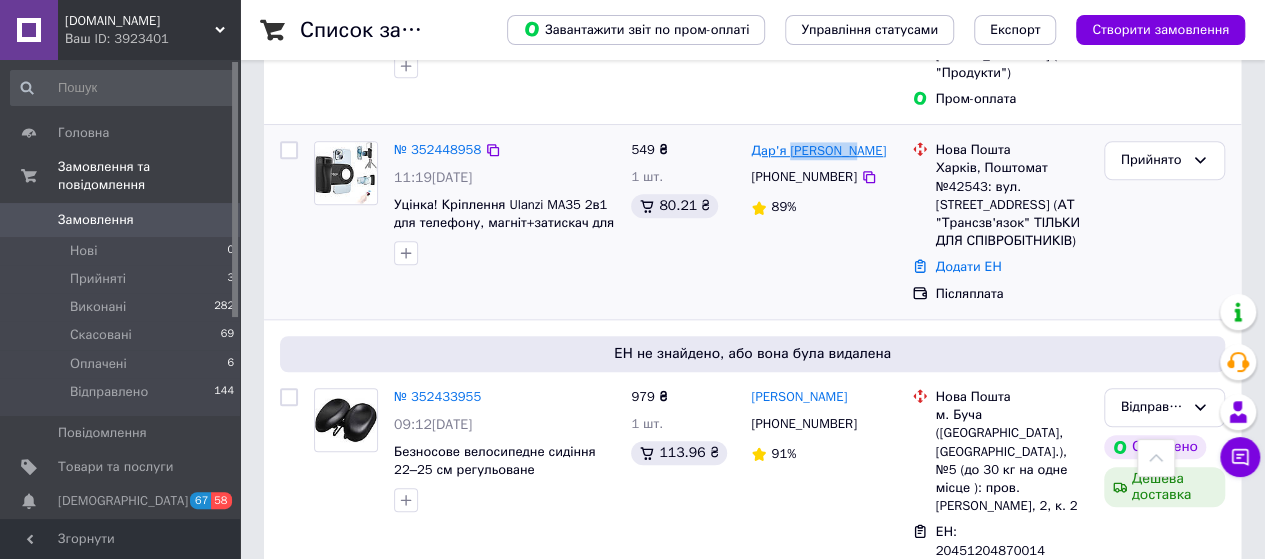 drag, startPoint x: 859, startPoint y: 116, endPoint x: 790, endPoint y: 117, distance: 69.00725 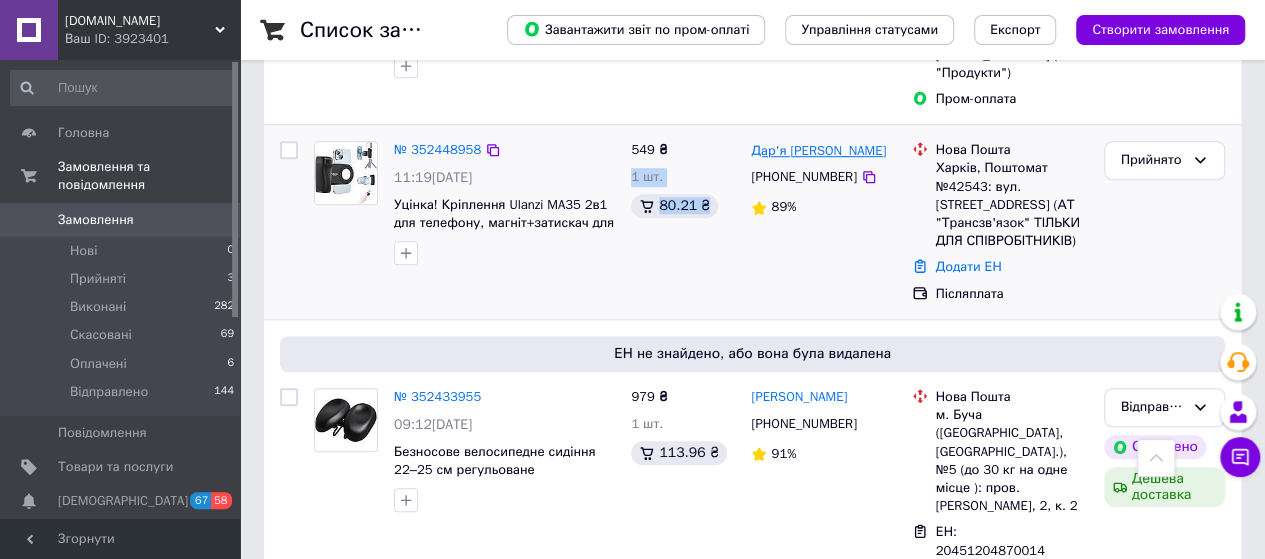 drag, startPoint x: 734, startPoint y: 109, endPoint x: 769, endPoint y: 111, distance: 35.057095 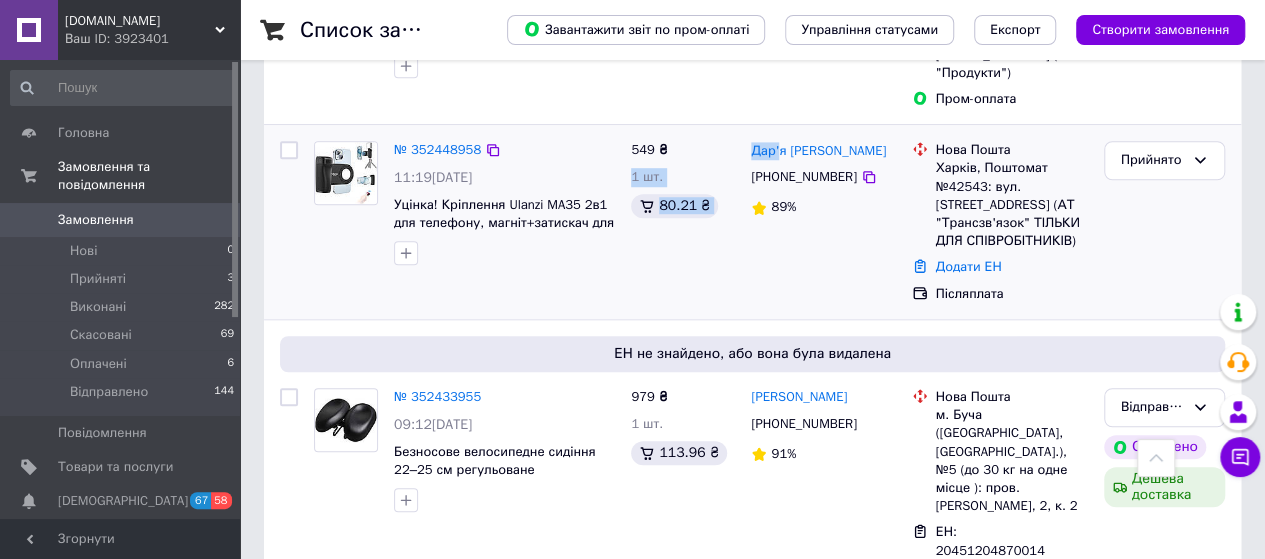 click on "549 ₴ 1 шт. 80.21 ₴" at bounding box center [683, 222] 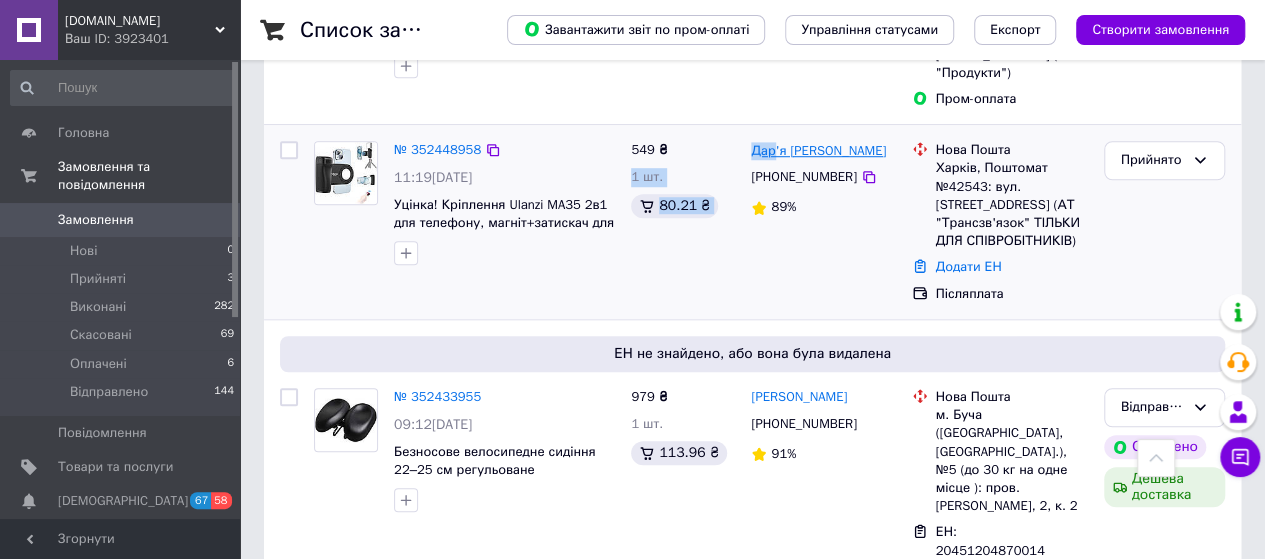 drag, startPoint x: 741, startPoint y: 117, endPoint x: 772, endPoint y: 115, distance: 31.06445 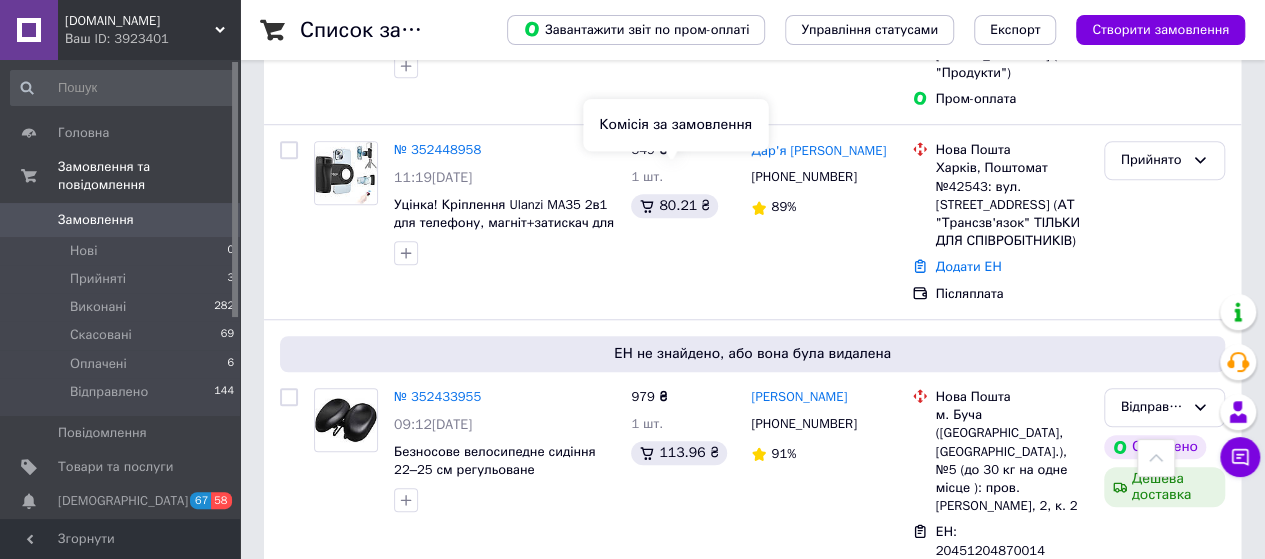 click on "Комісія за замовлення" at bounding box center (675, 125) 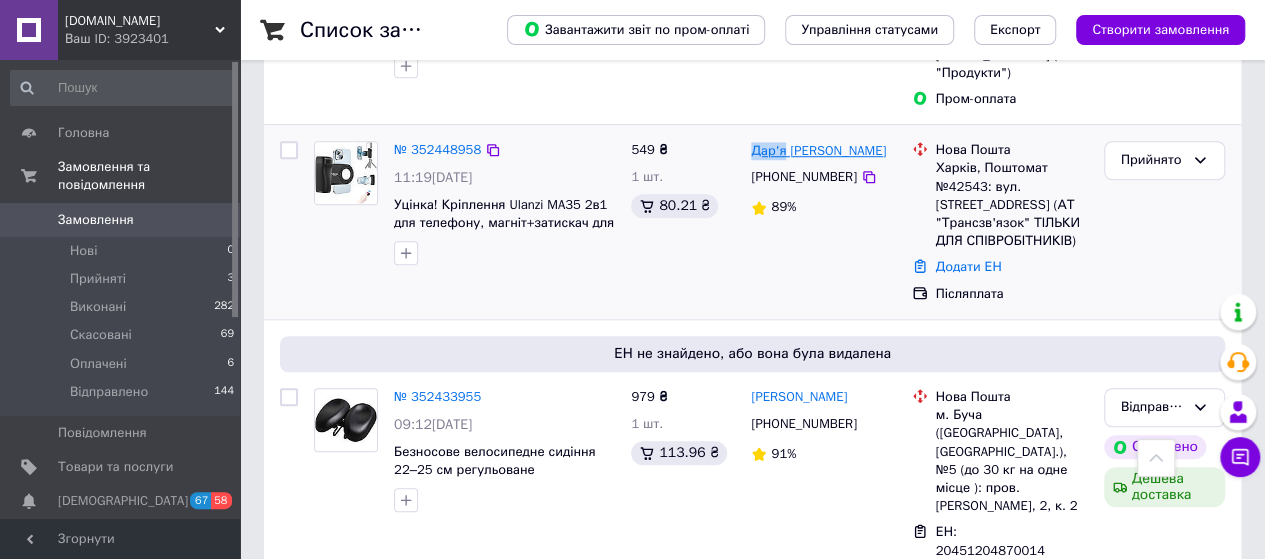 drag, startPoint x: 746, startPoint y: 121, endPoint x: 781, endPoint y: 127, distance: 35.510563 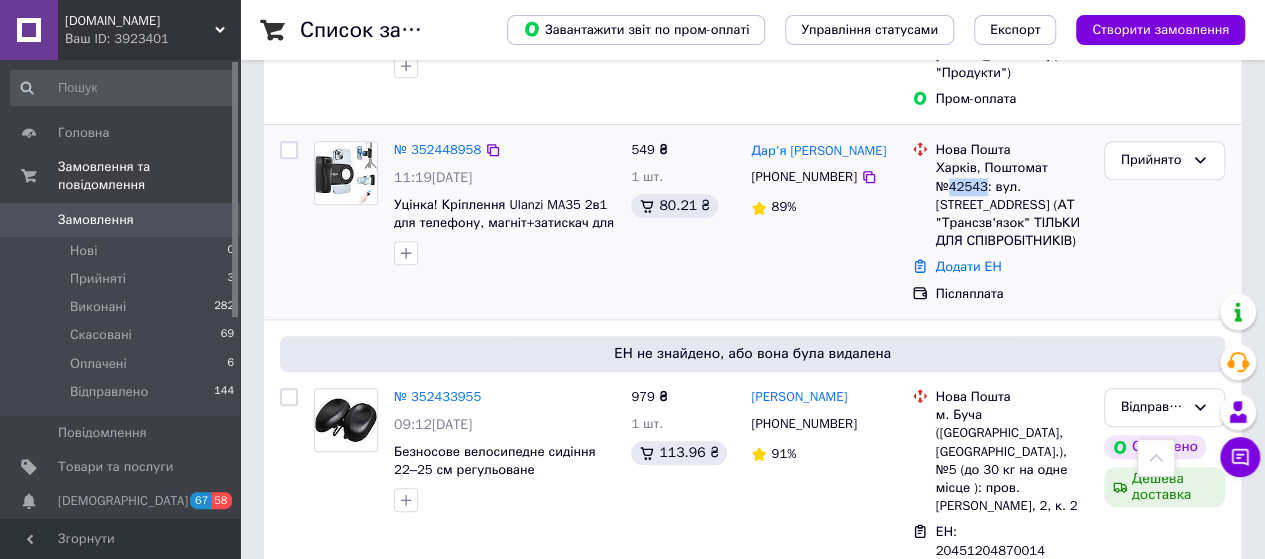 drag, startPoint x: 950, startPoint y: 154, endPoint x: 984, endPoint y: 154, distance: 34 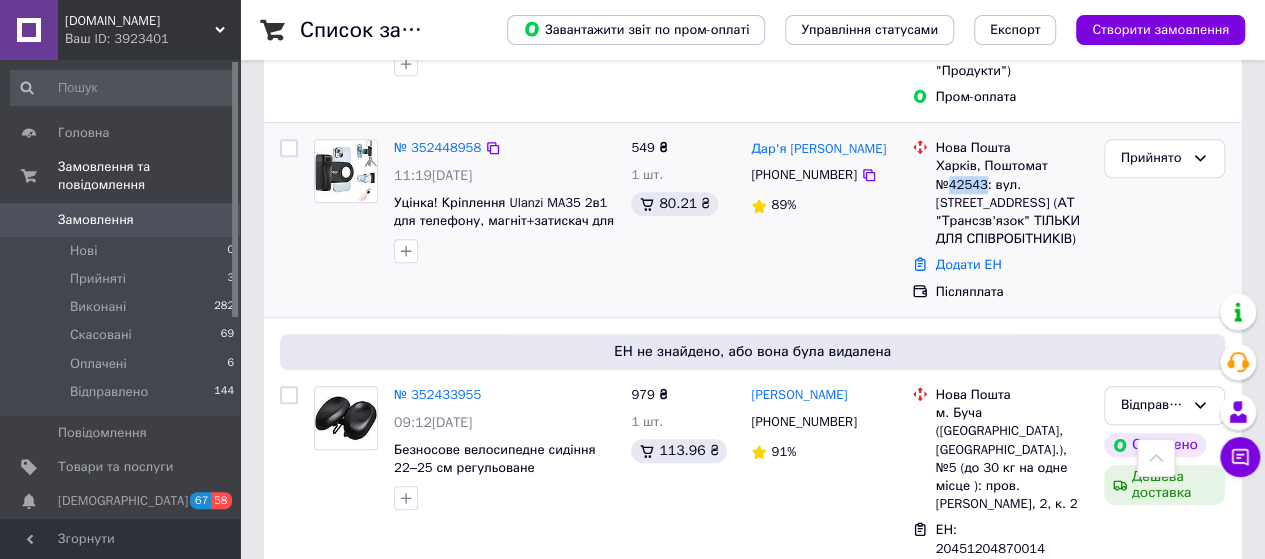 scroll, scrollTop: 666, scrollLeft: 0, axis: vertical 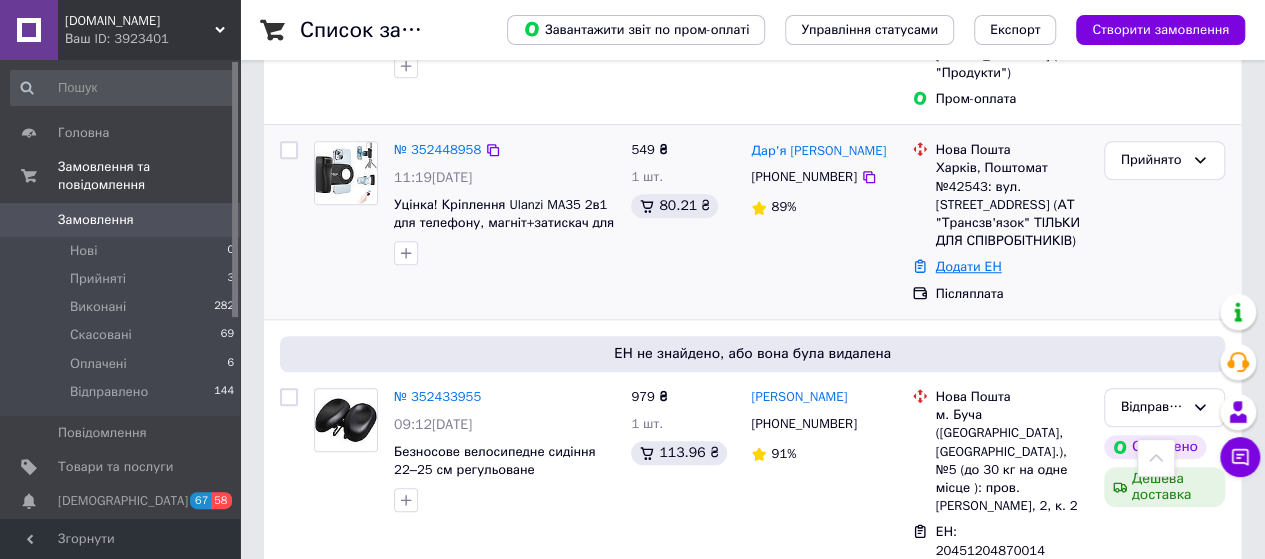 click on "Додати ЕН" at bounding box center (969, 266) 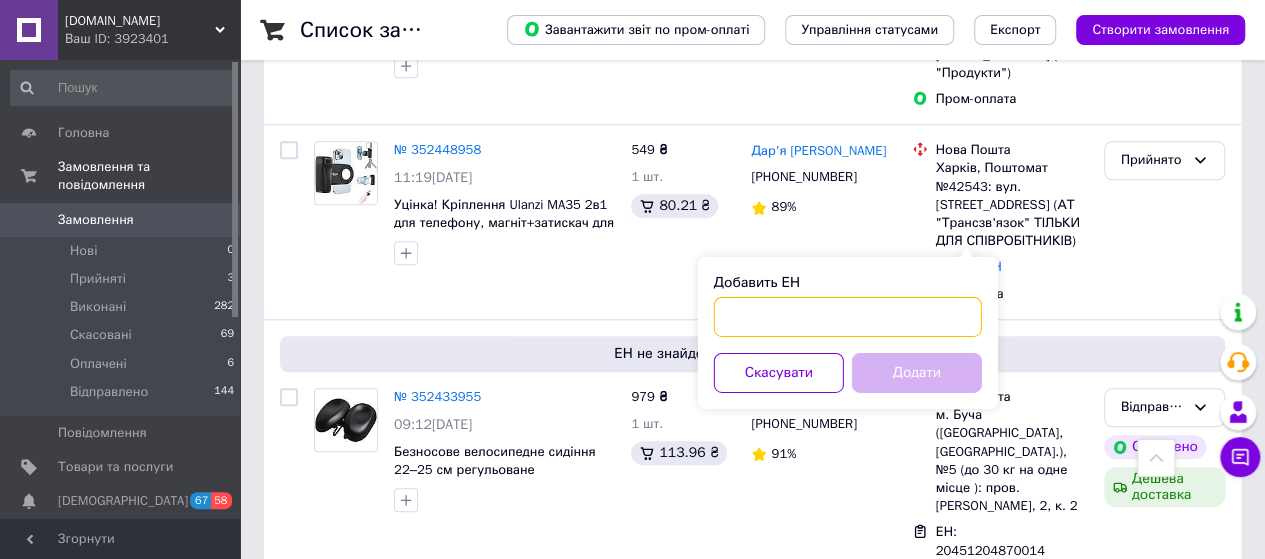 click on "Добавить ЕН" at bounding box center (848, 317) 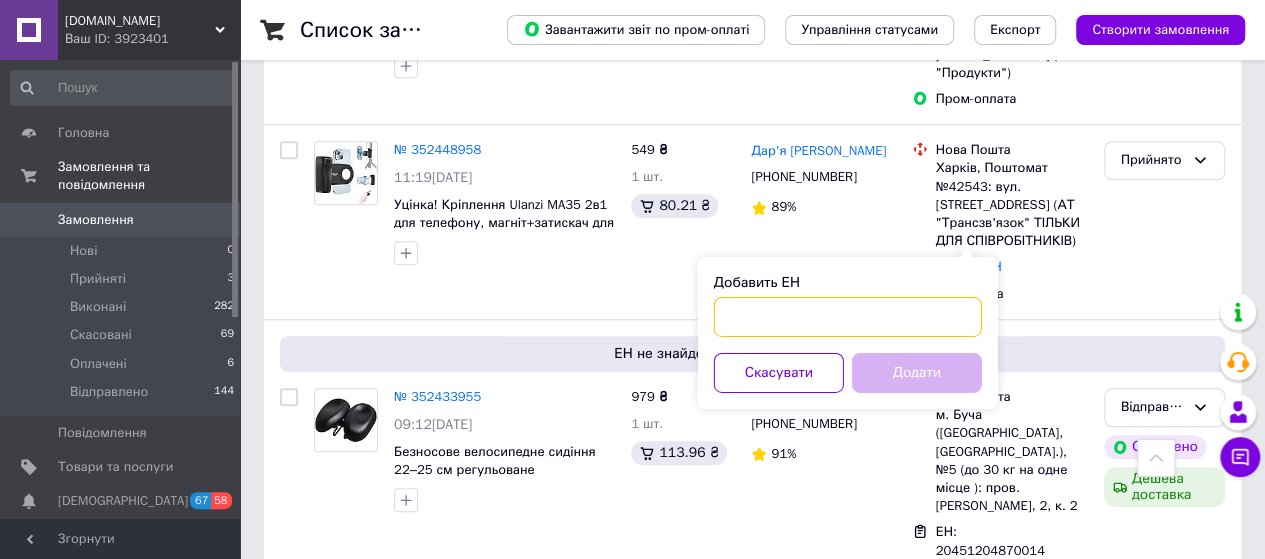 paste on "20451204870788" 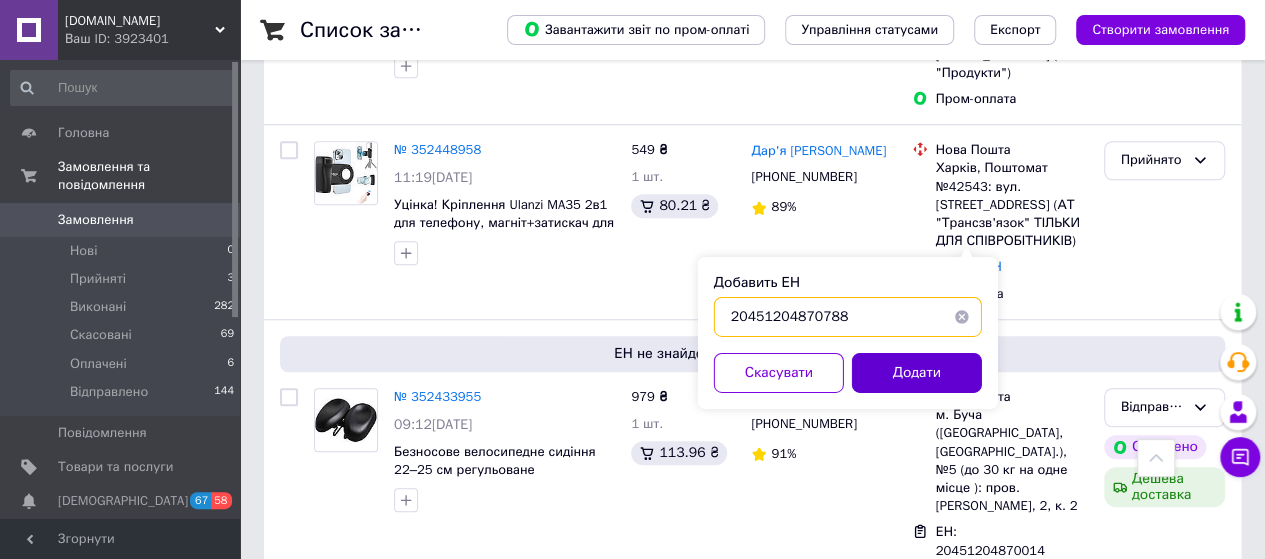 type on "20451204870788" 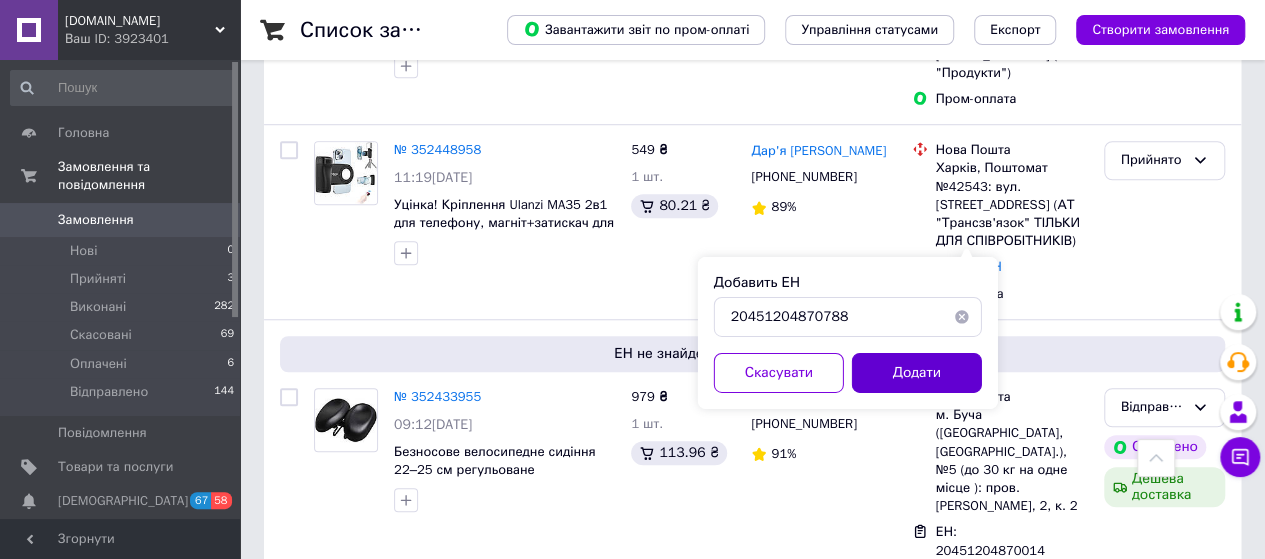 click on "Додати" at bounding box center [917, 373] 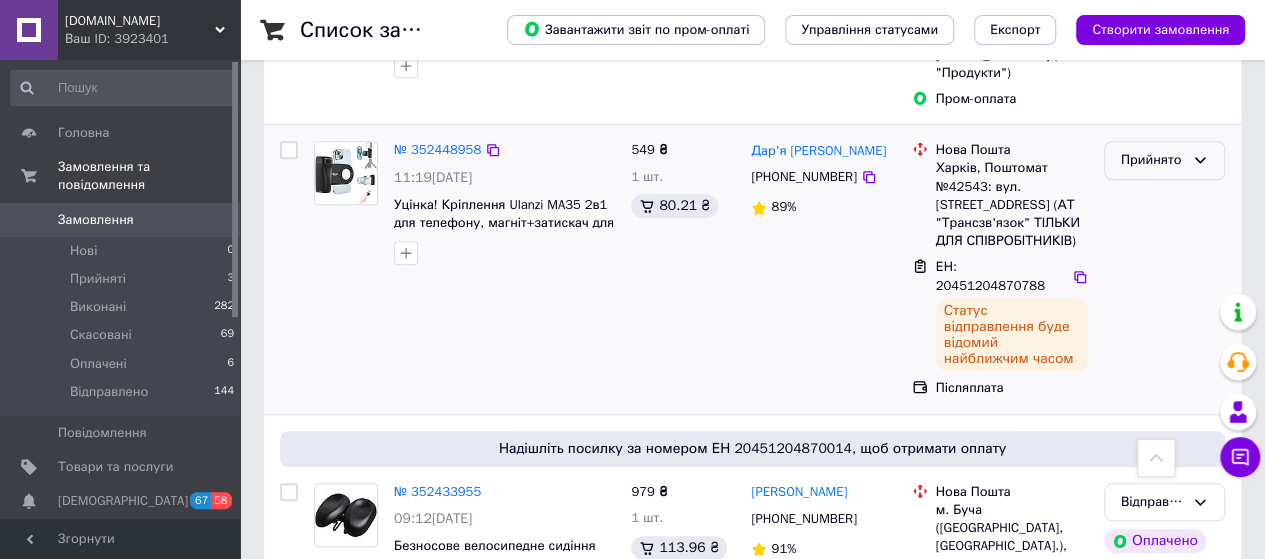 click on "Прийнято" at bounding box center (1152, 160) 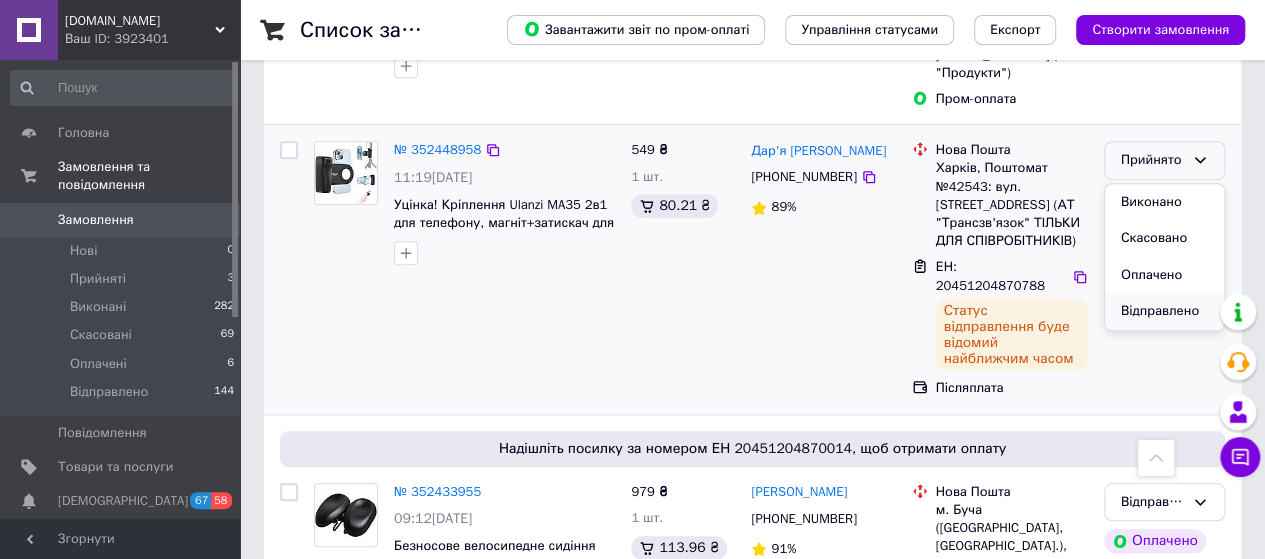 click on "Відправлено" at bounding box center (1164, 311) 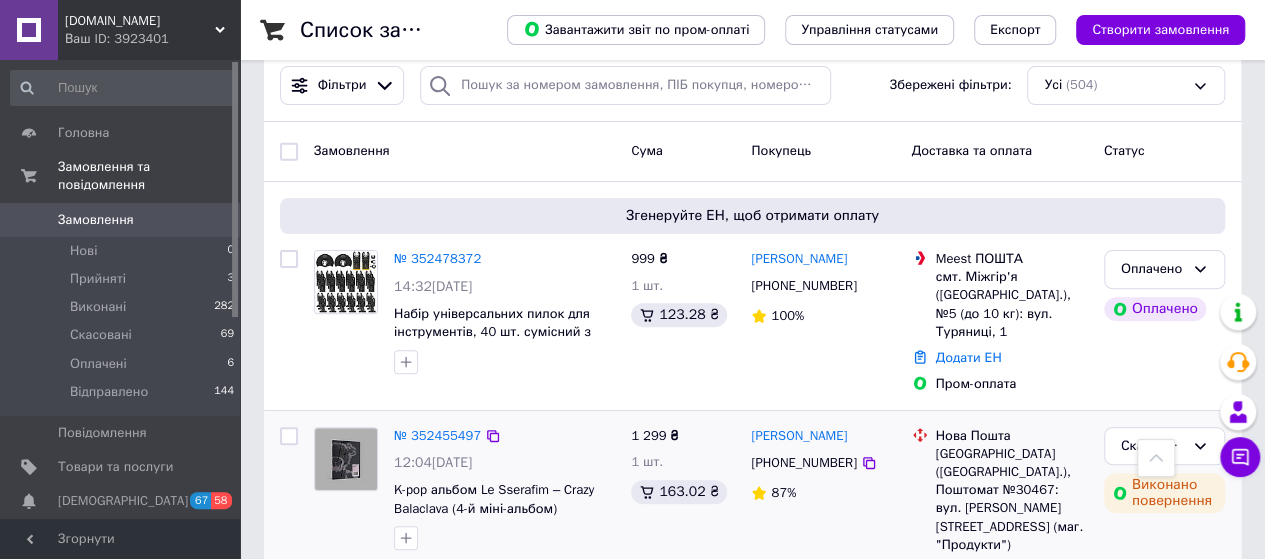 scroll, scrollTop: 166, scrollLeft: 0, axis: vertical 